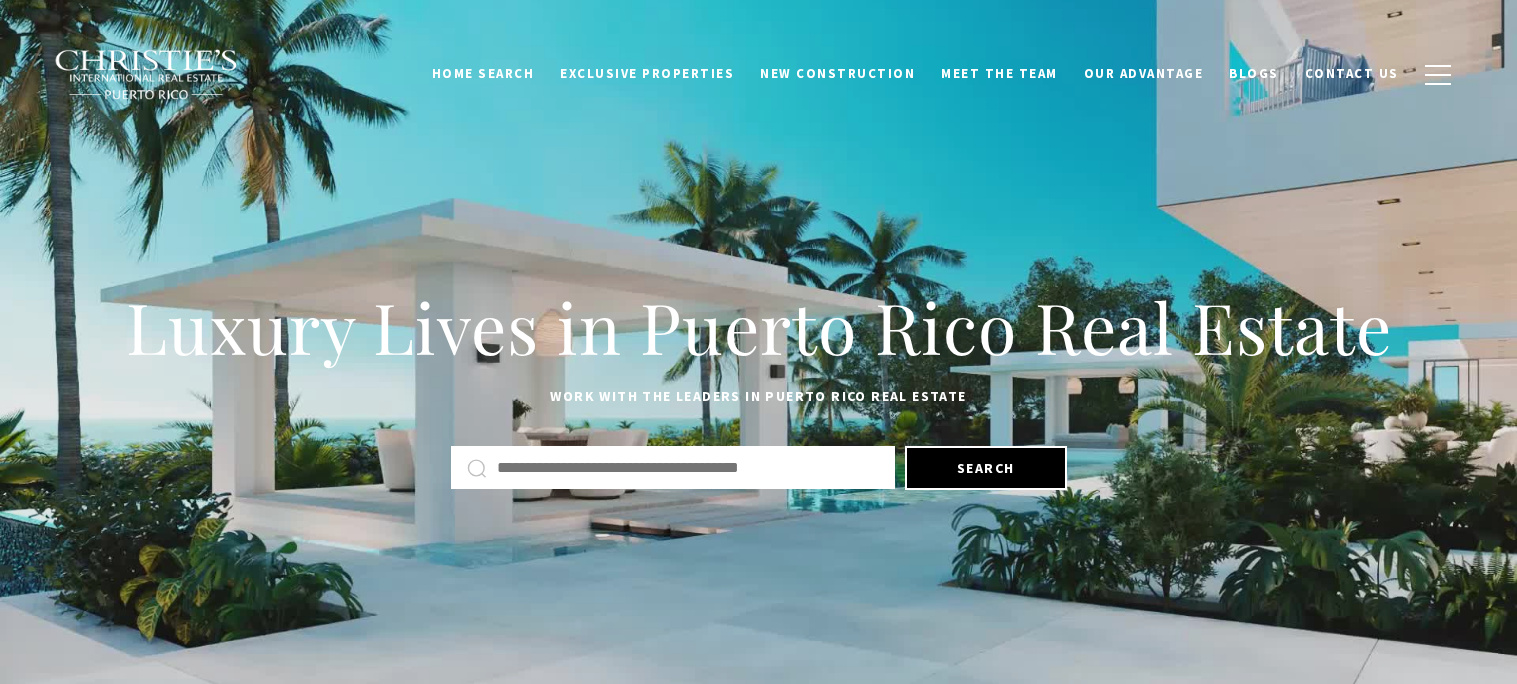 scroll, scrollTop: 0, scrollLeft: 0, axis: both 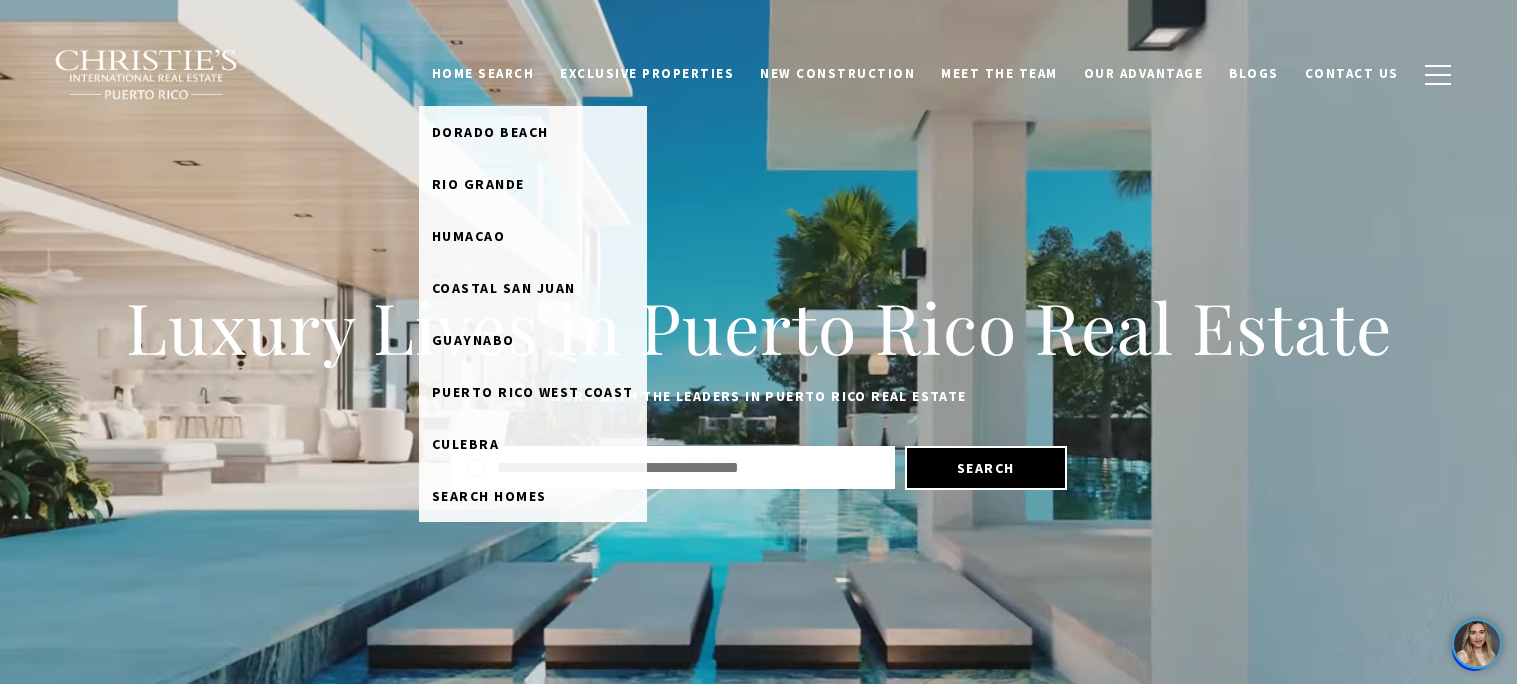 click on "Home Search" at bounding box center [483, 74] 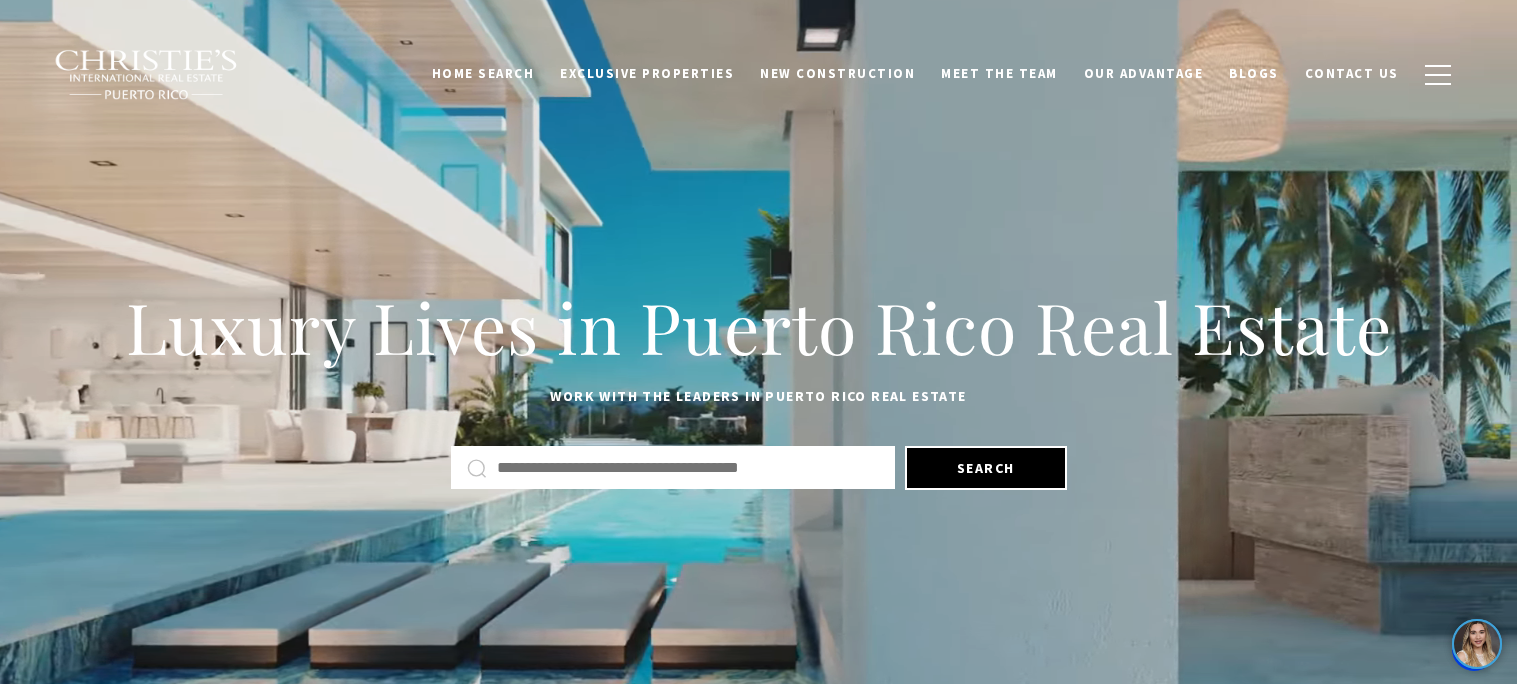 click on "Home Search" at bounding box center (483, 74) 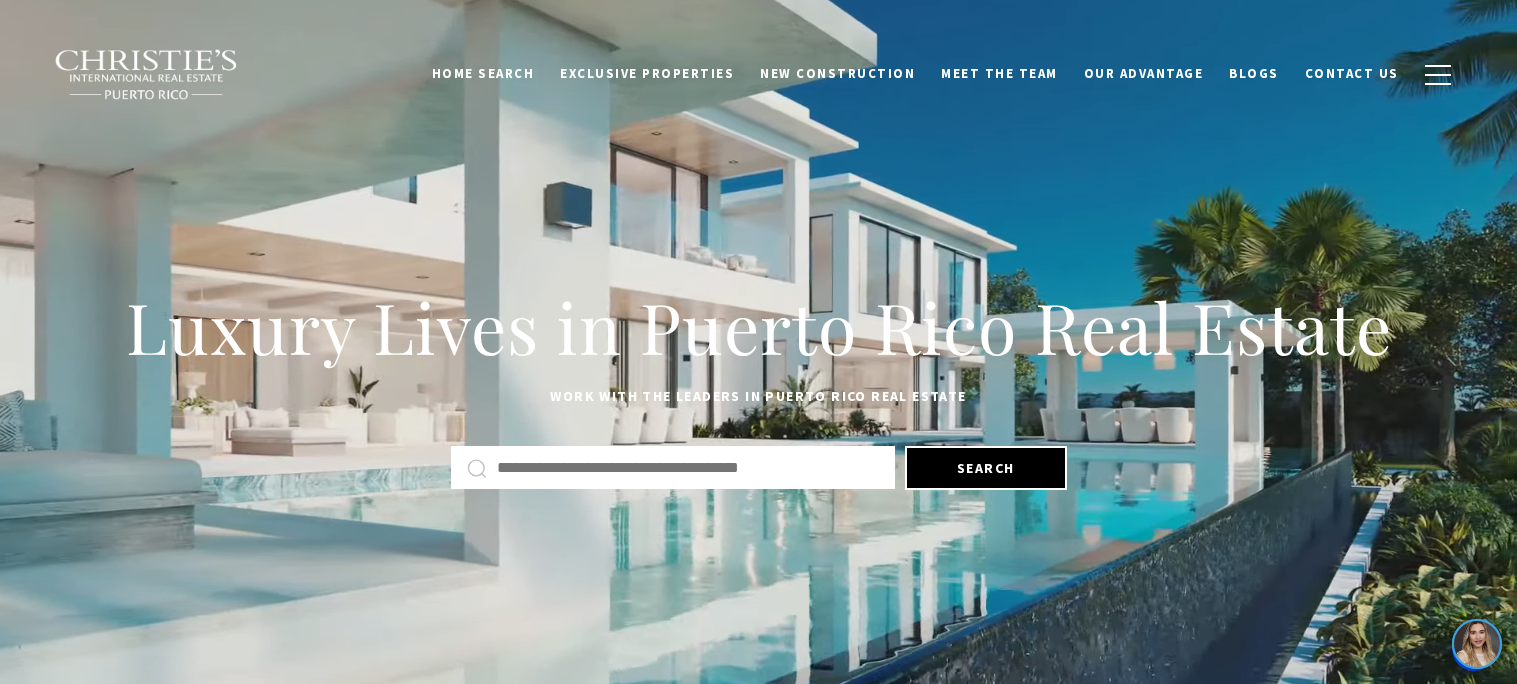 click at bounding box center (688, 468) 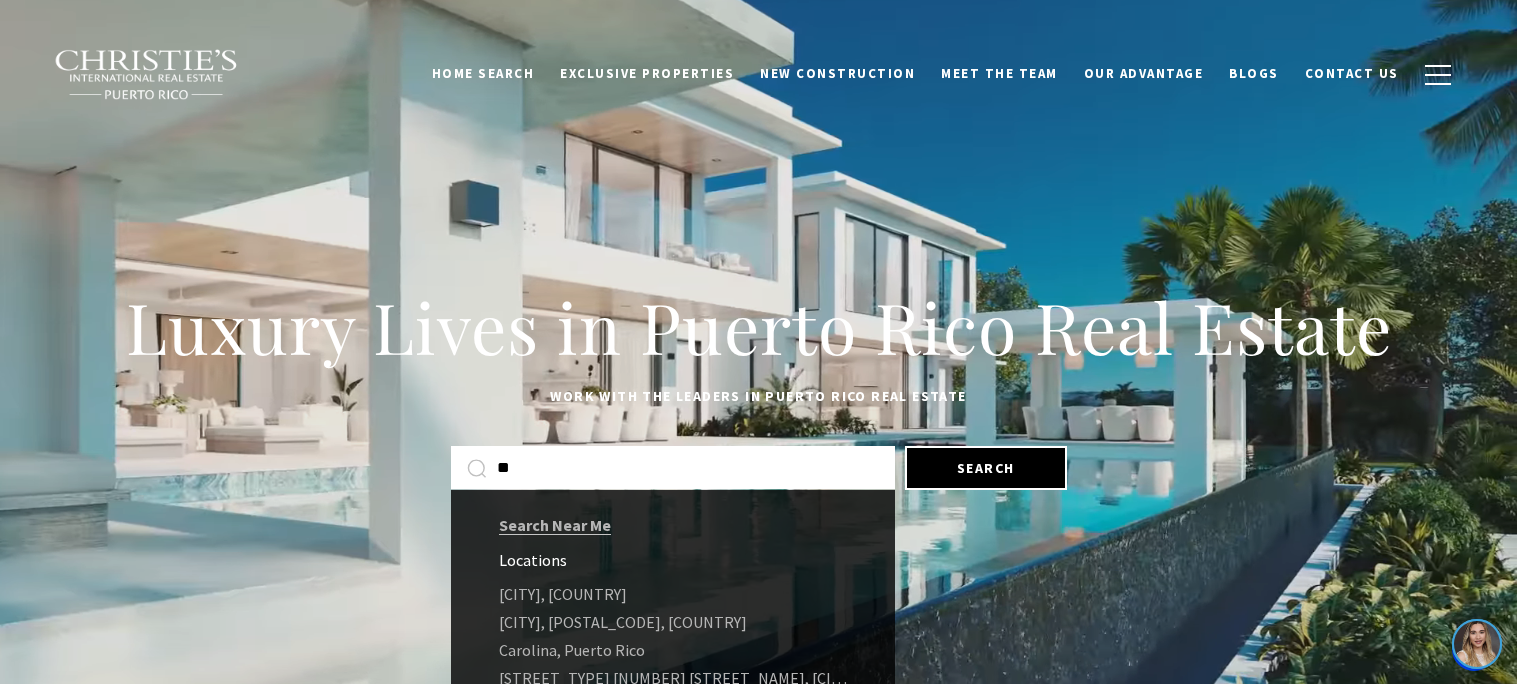 type on "***" 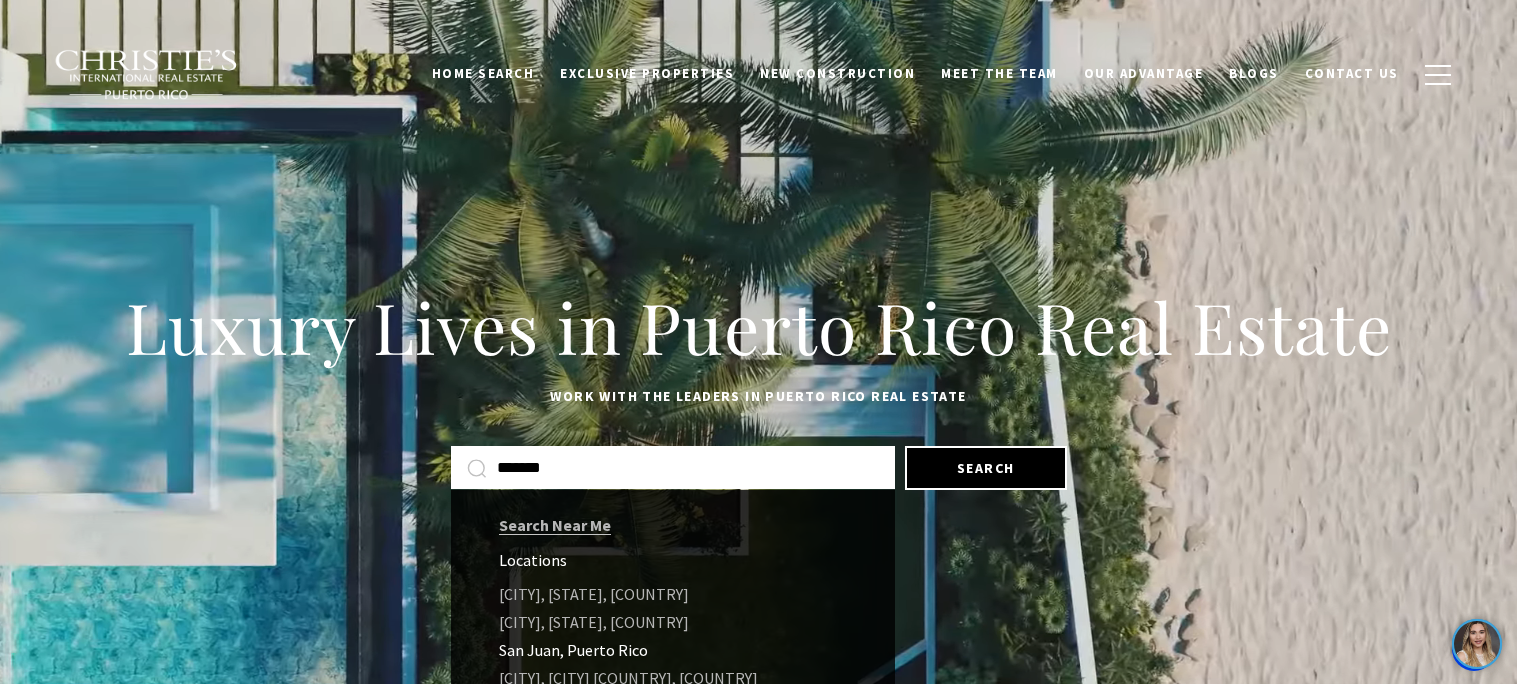 type on "*******" 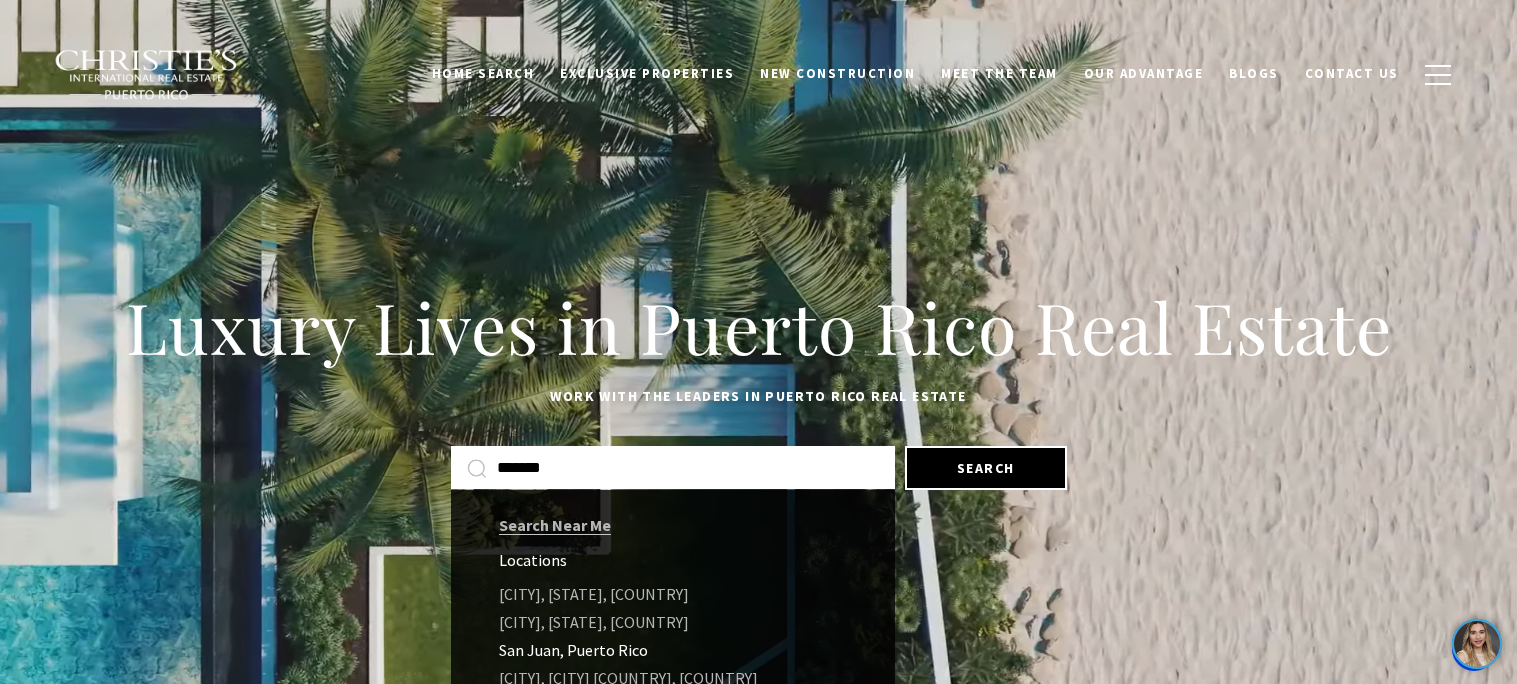 click on "San Juan, Puerto Rico" at bounding box center (673, 650) 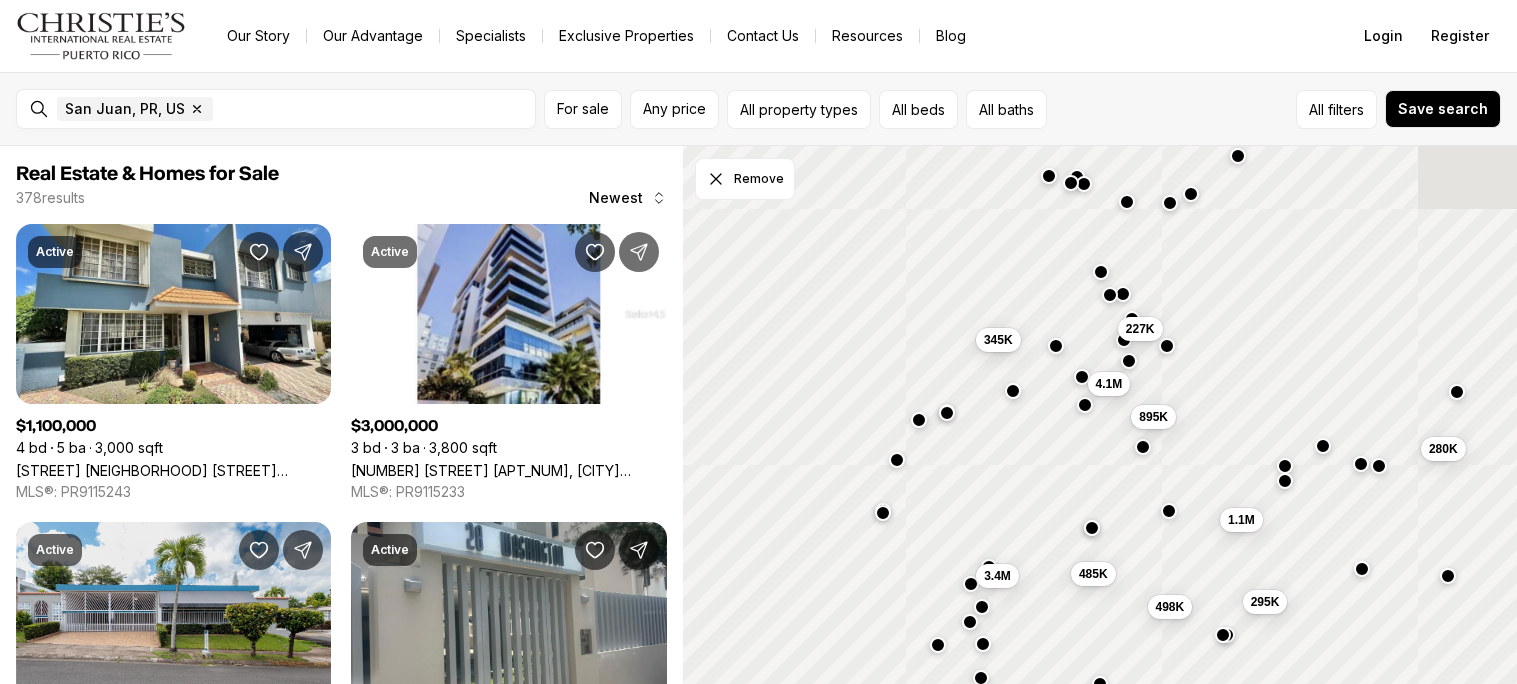 scroll, scrollTop: 0, scrollLeft: 0, axis: both 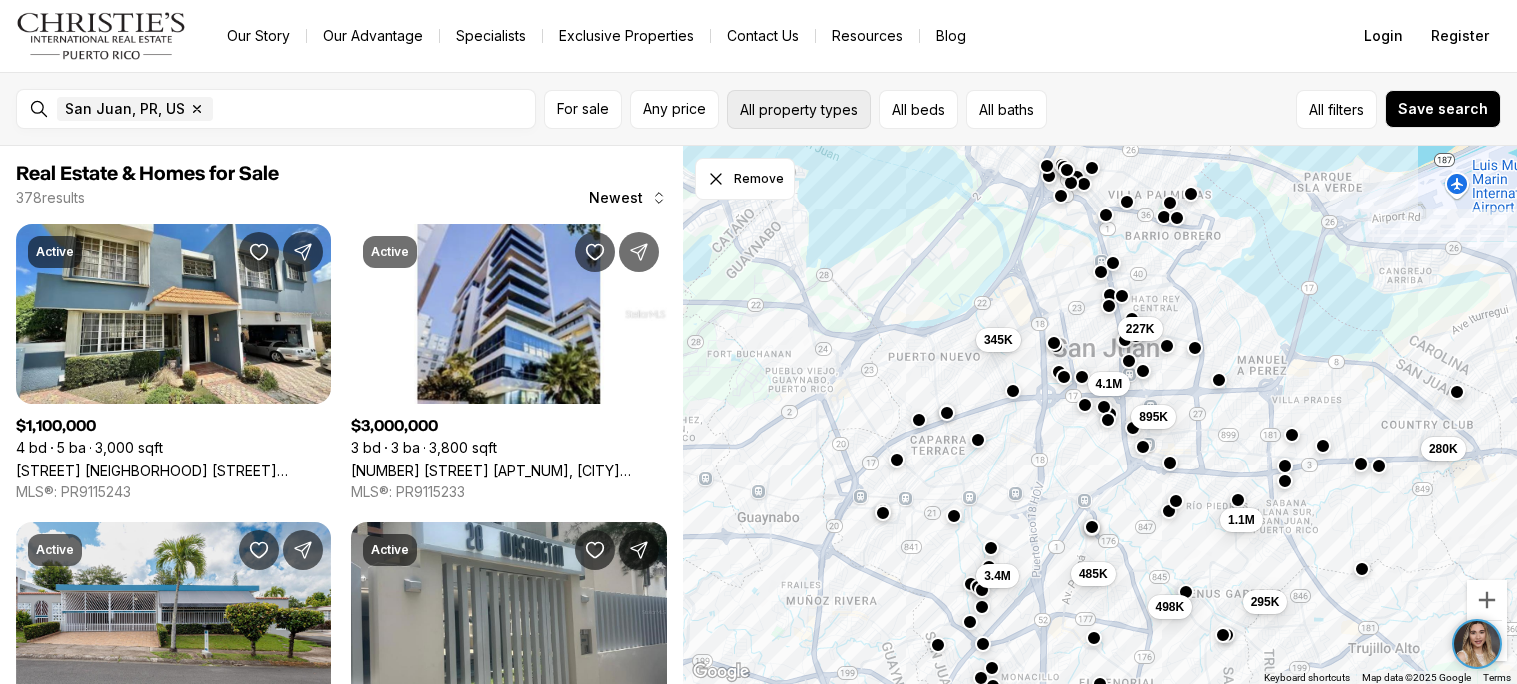 click on "All property types" at bounding box center (799, 109) 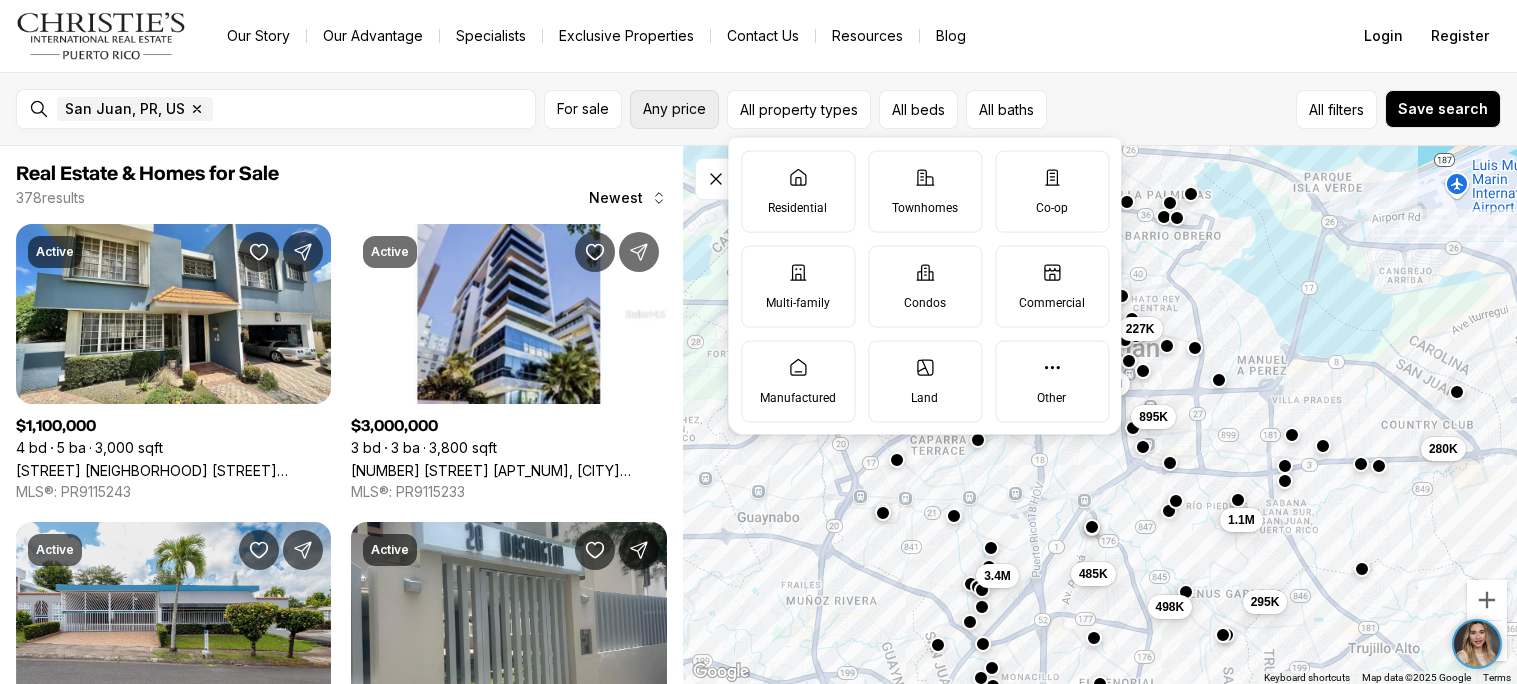 click on "Any price" at bounding box center (674, 109) 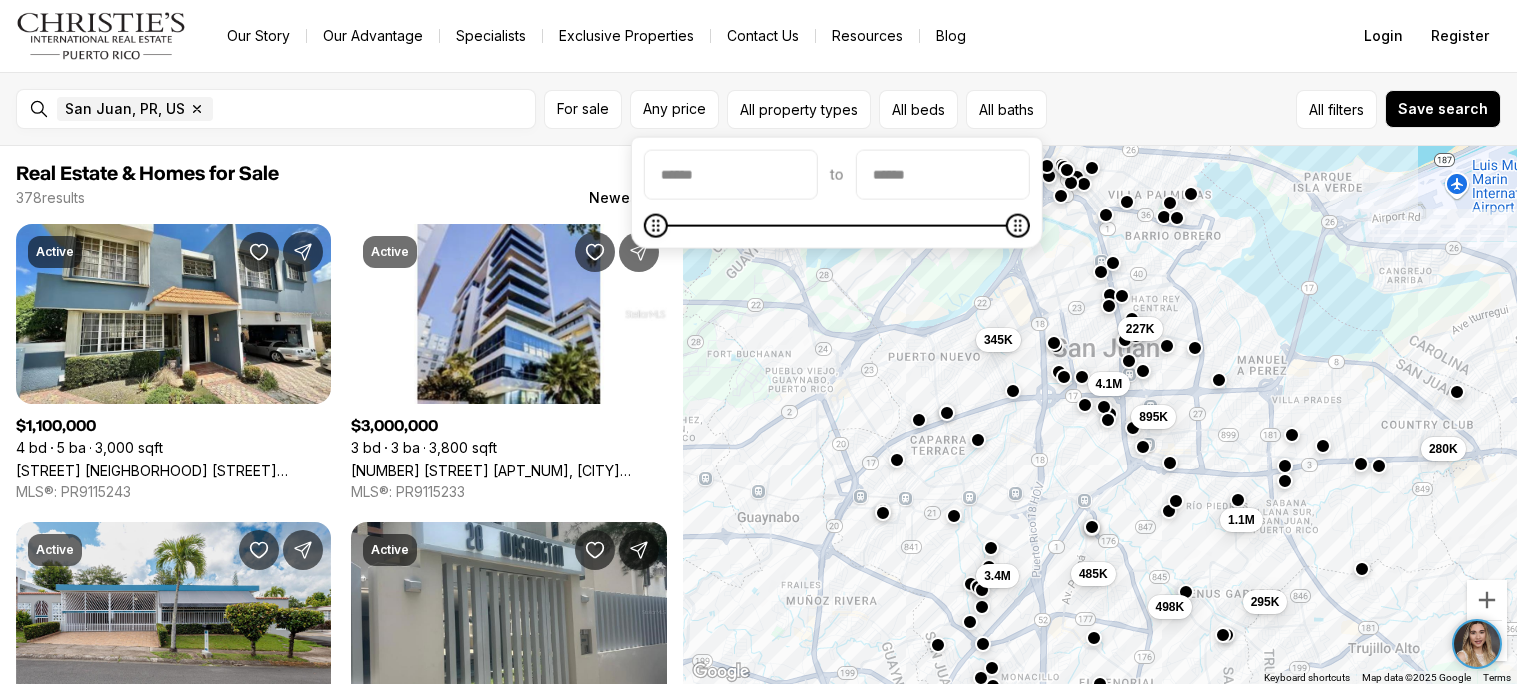 type on "**" 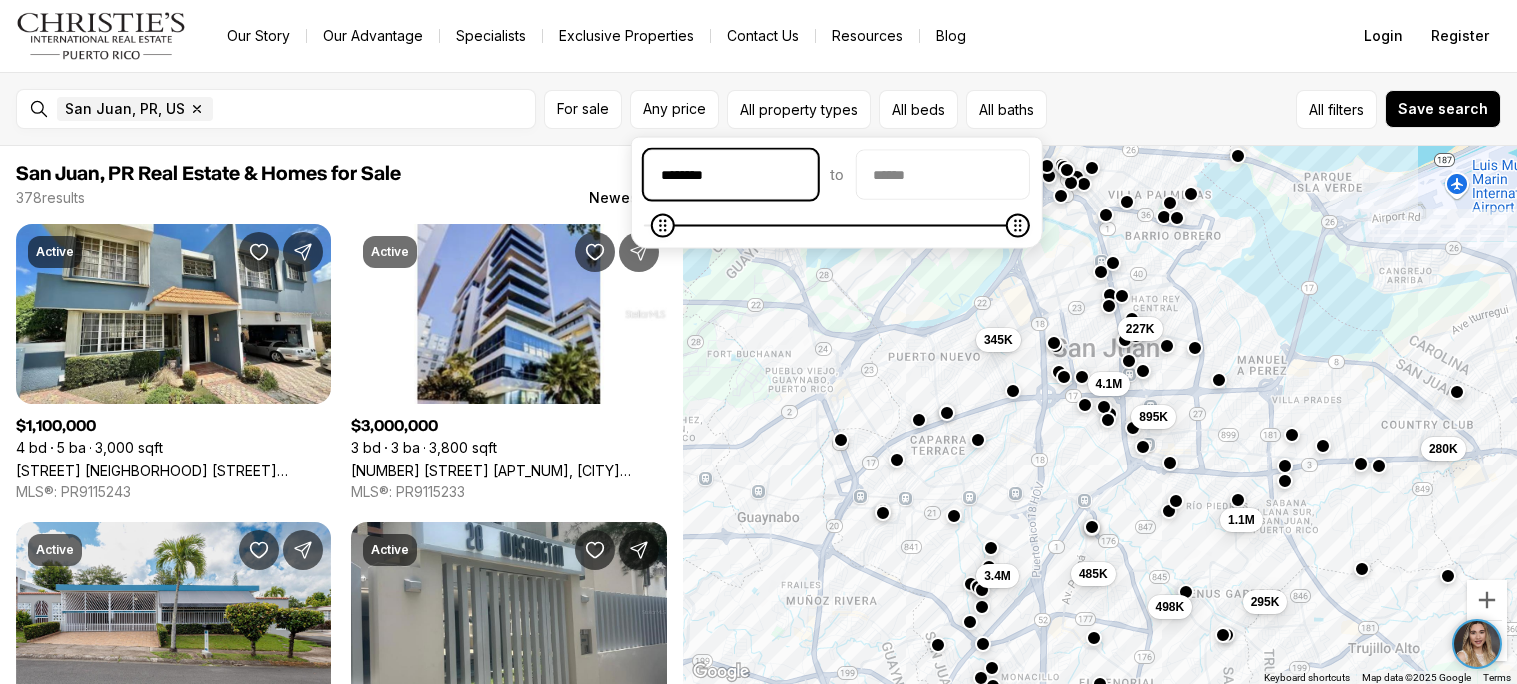 type on "********" 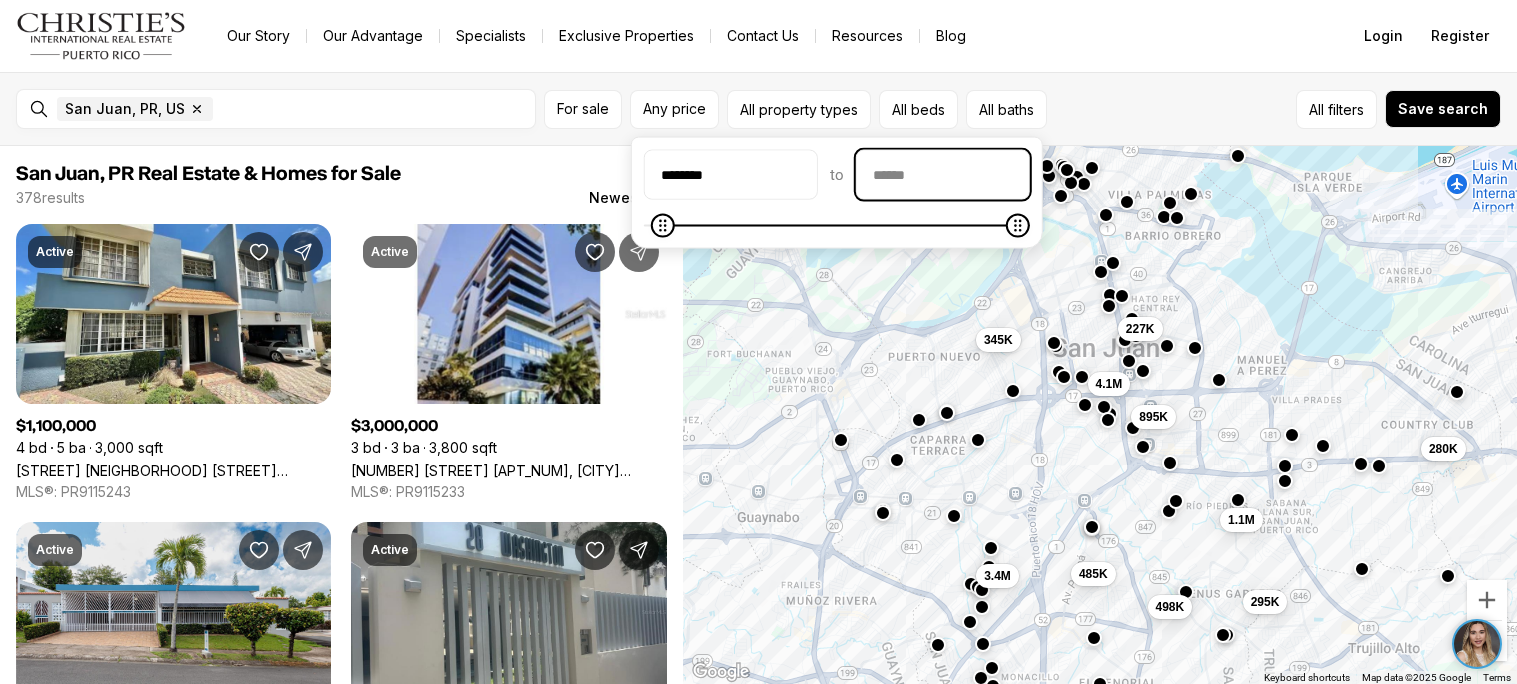 click at bounding box center (943, 175) 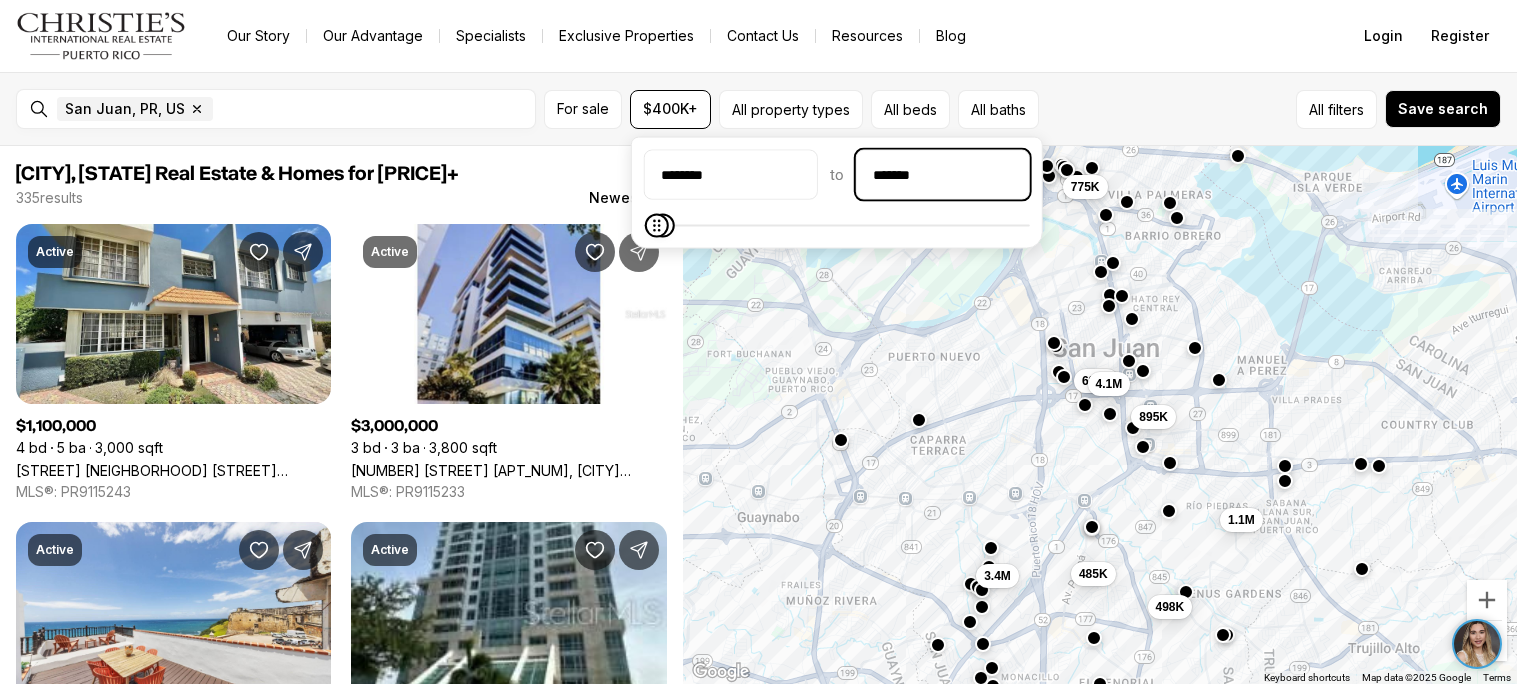 type on "********" 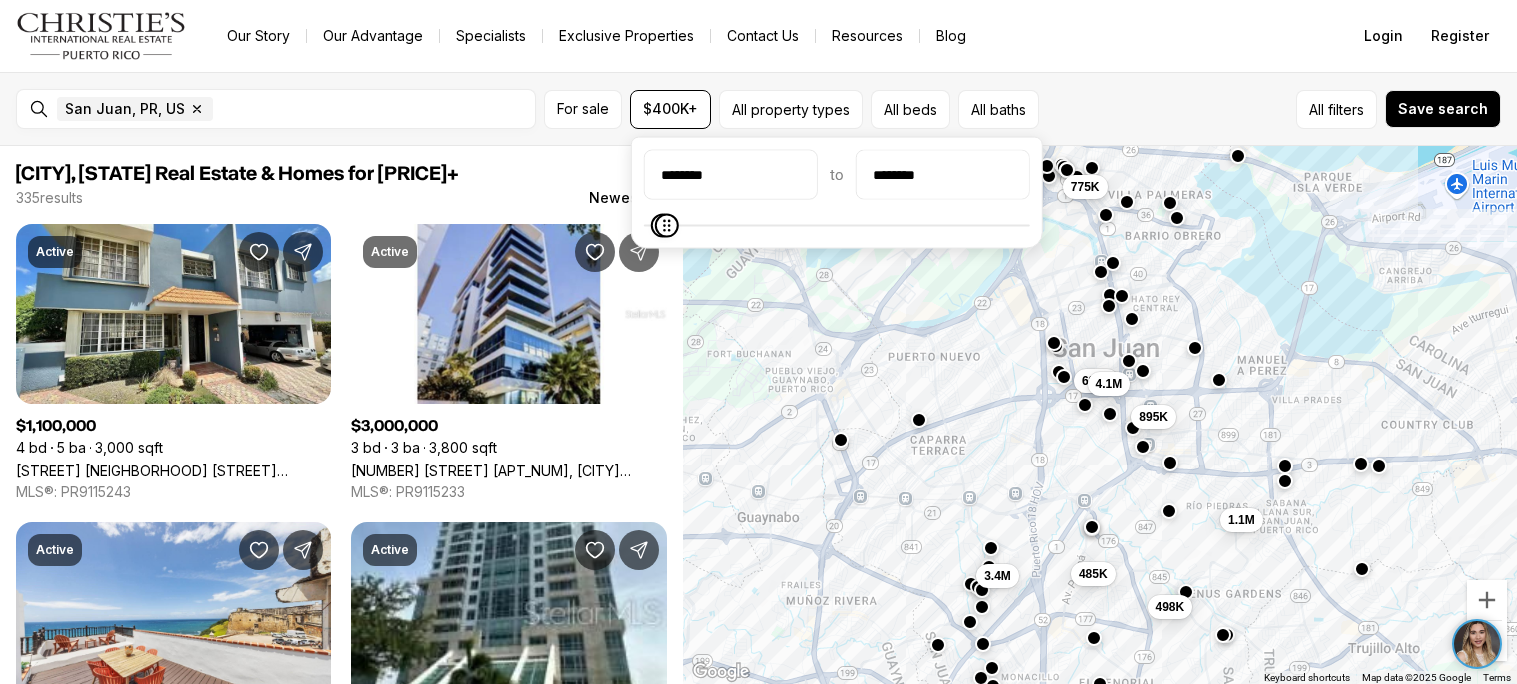 click on "All filters Save search" at bounding box center (1274, 109) 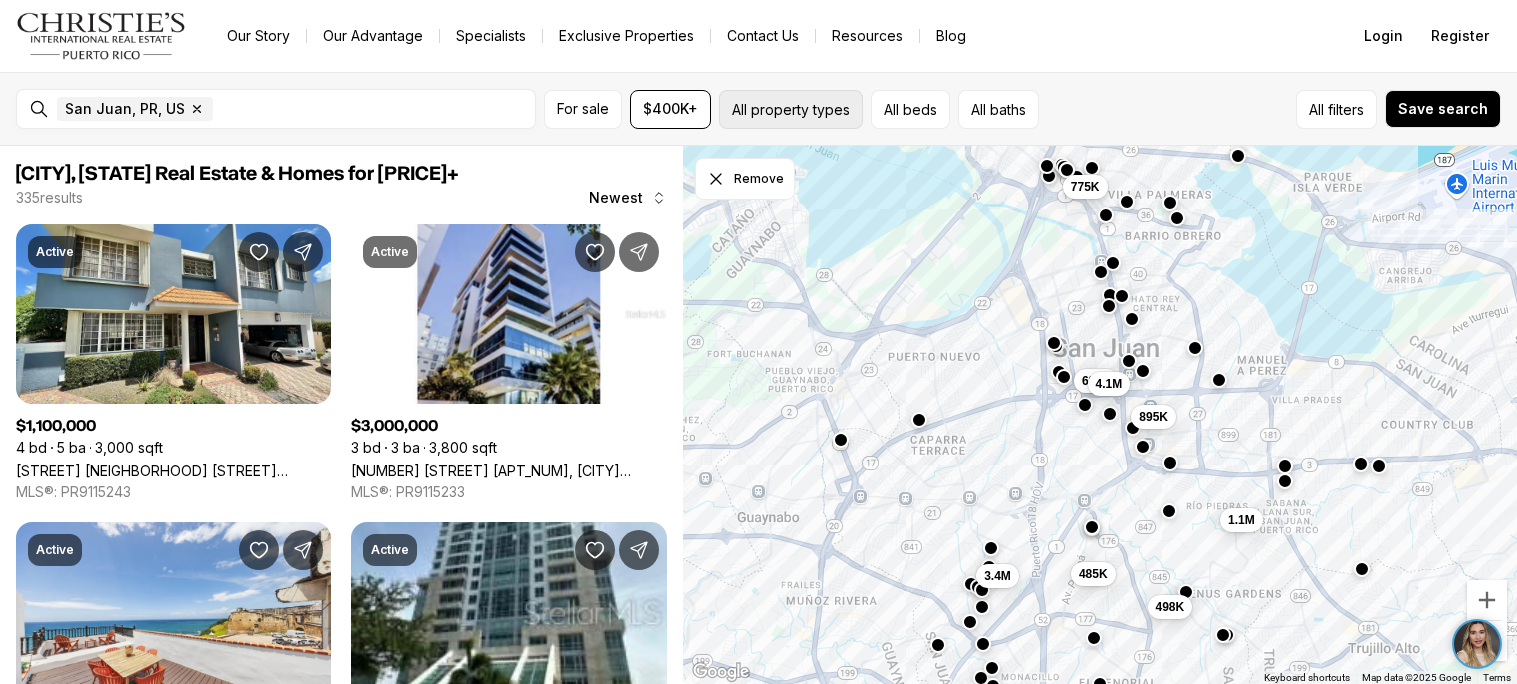 click on "All property types" at bounding box center [791, 109] 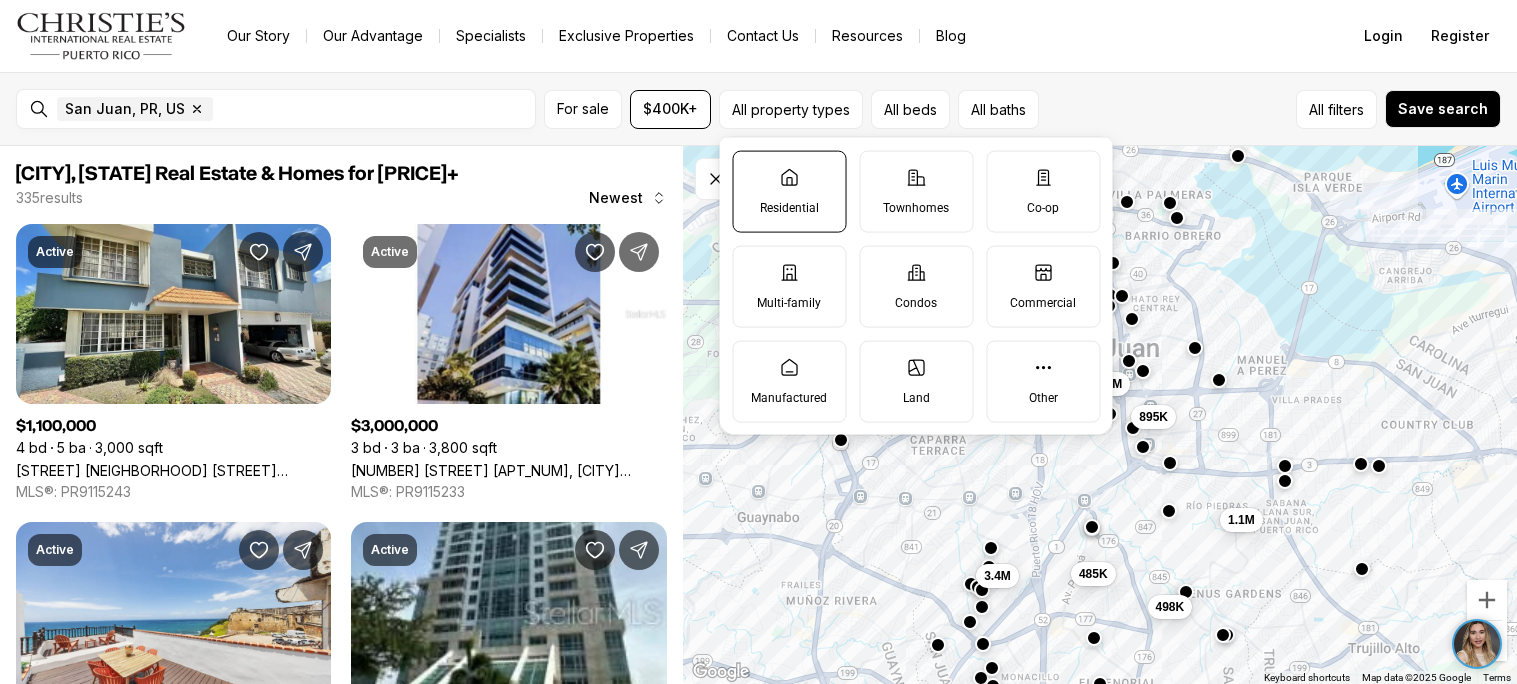 click 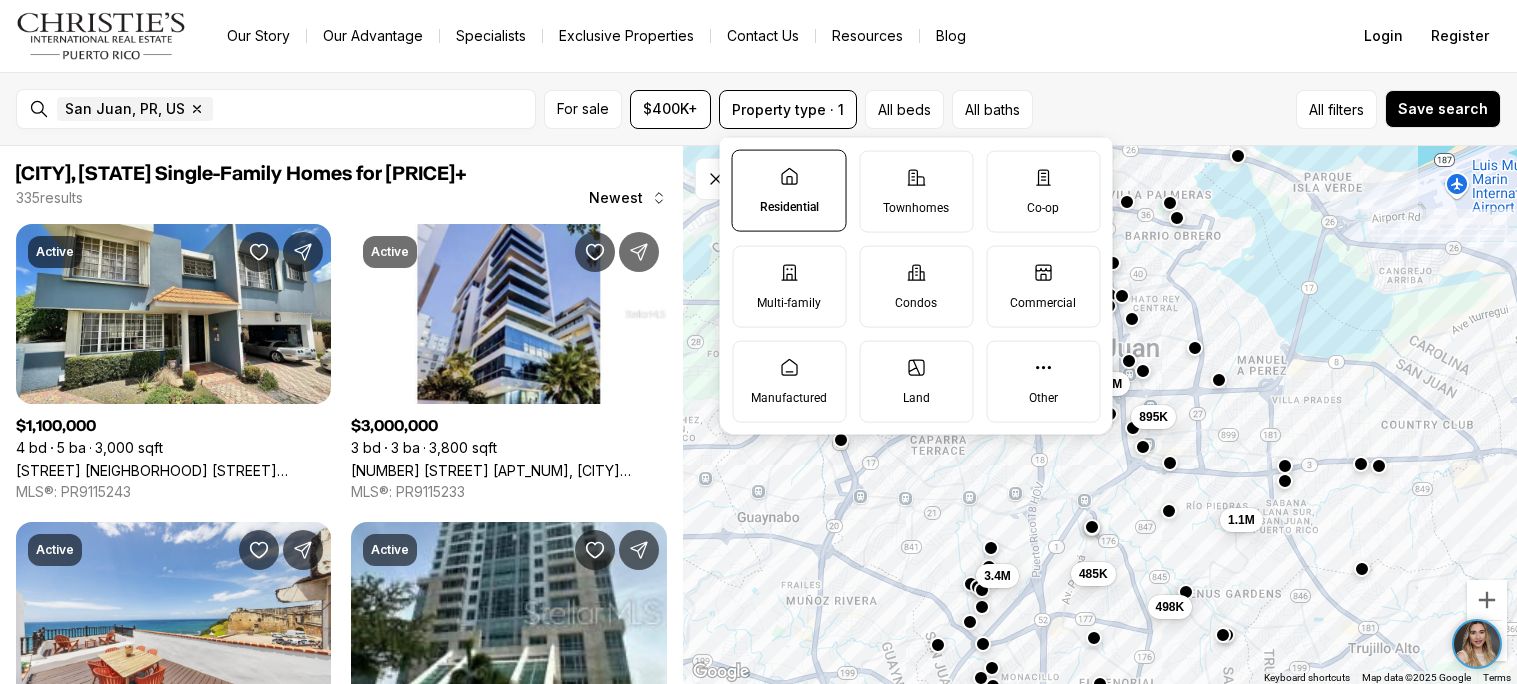 click on "All filters Save search" at bounding box center (1271, 109) 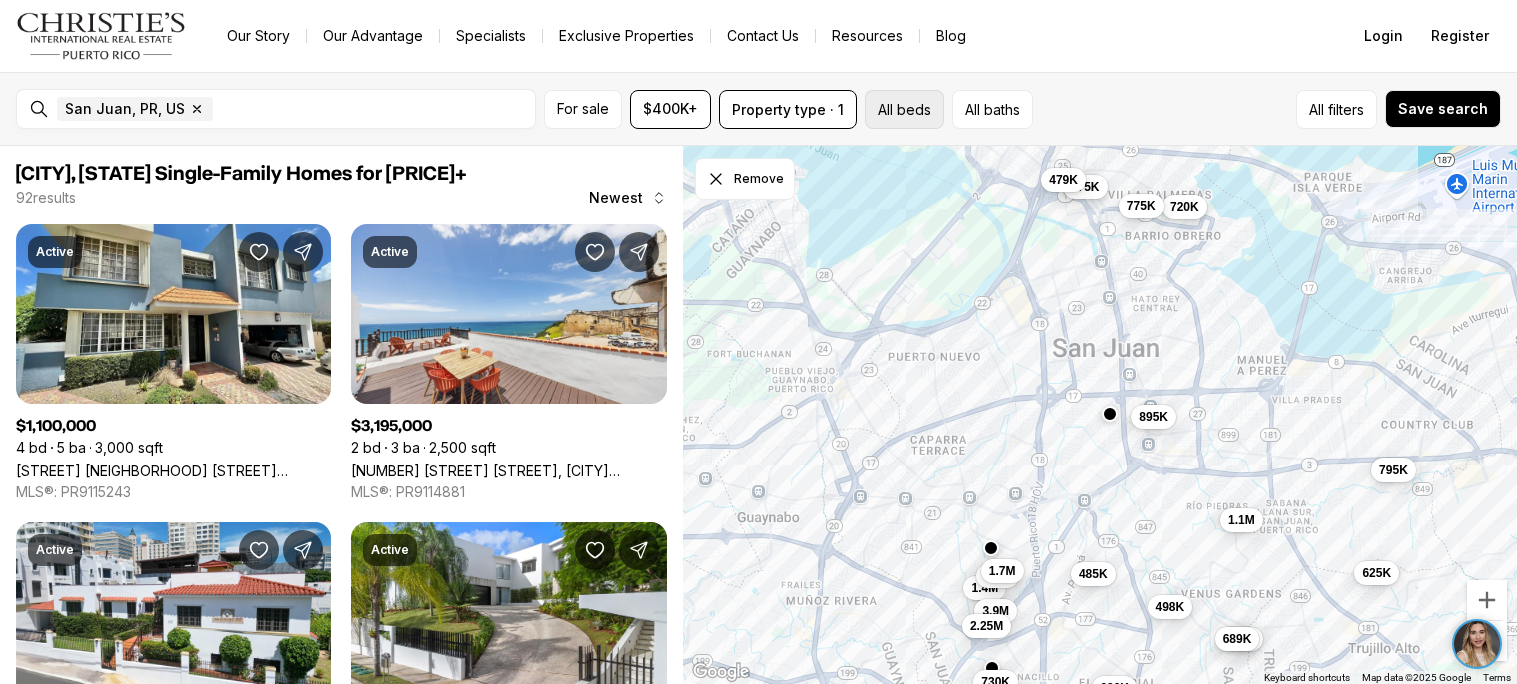 click on "All beds" at bounding box center [904, 109] 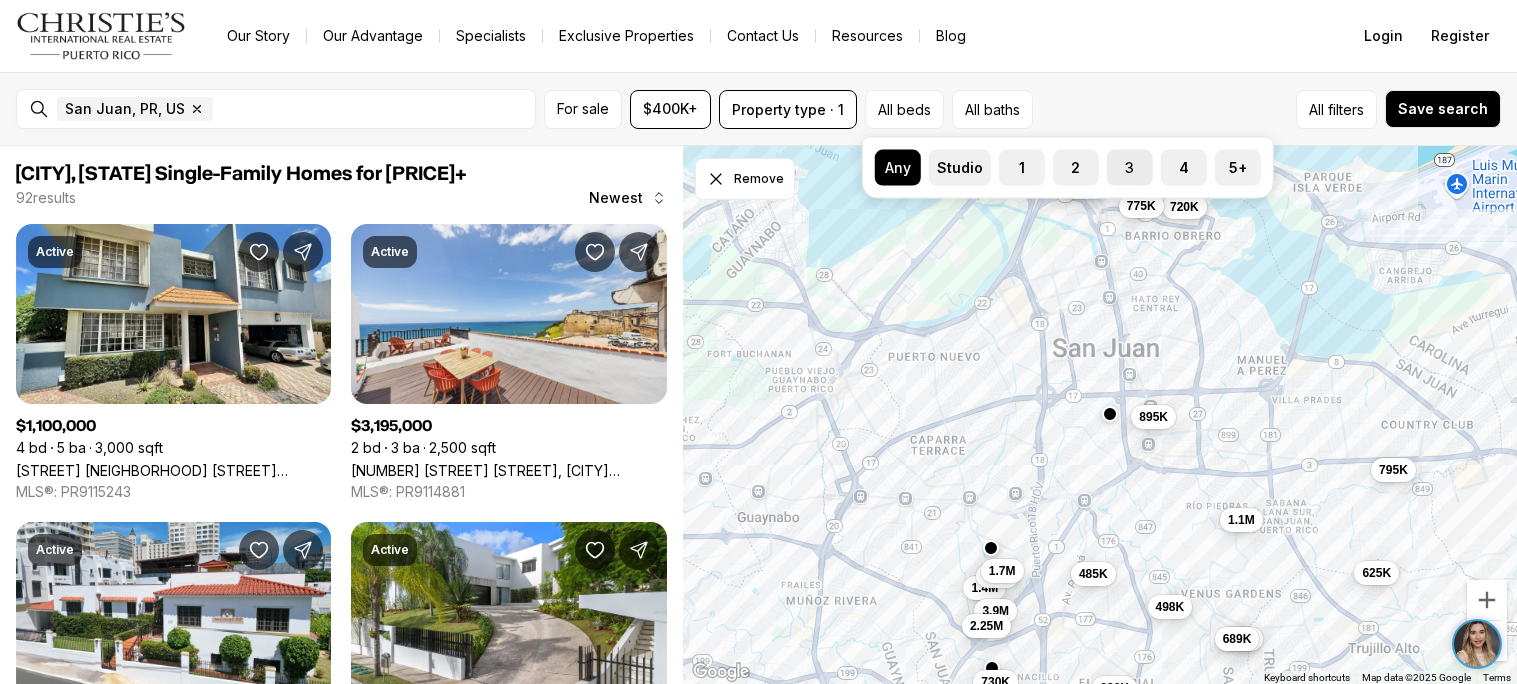 click on "3" at bounding box center (1130, 168) 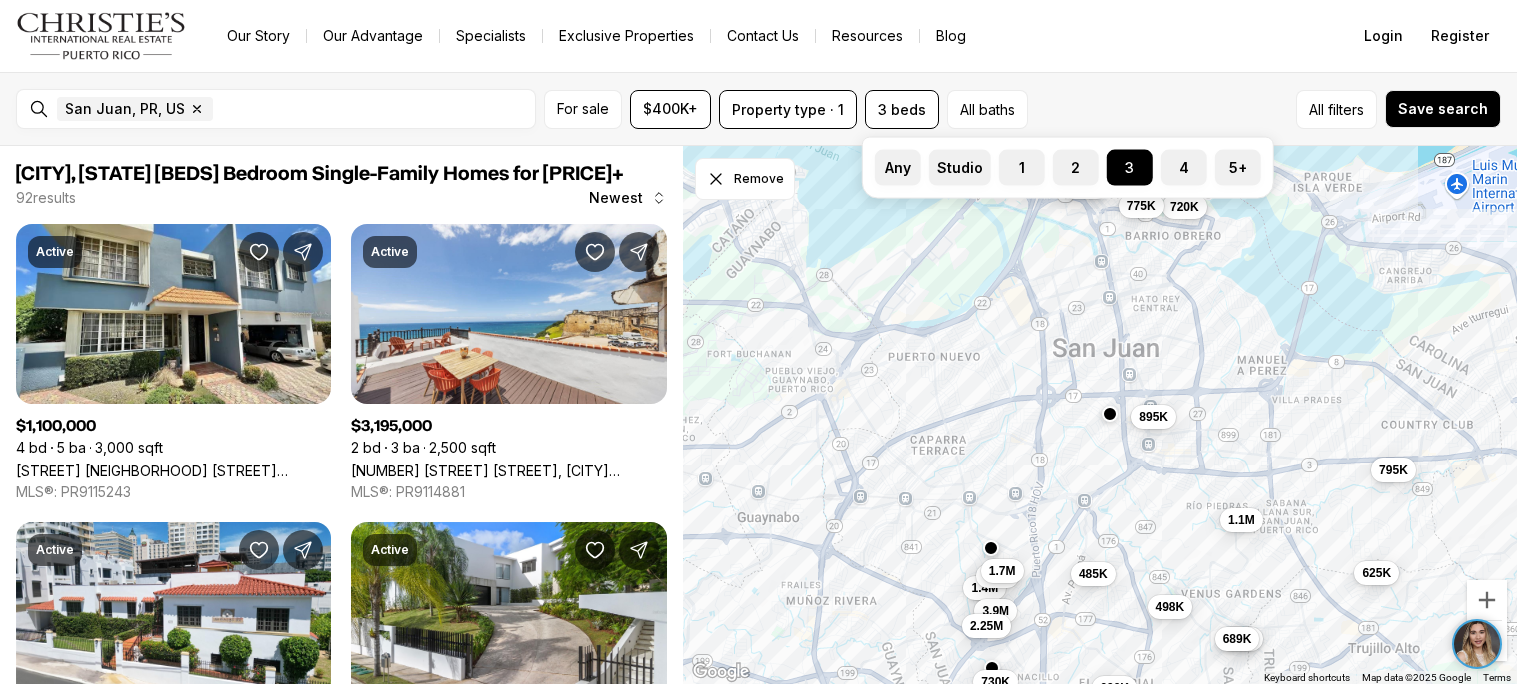 click on "All filters Save search" at bounding box center (1268, 109) 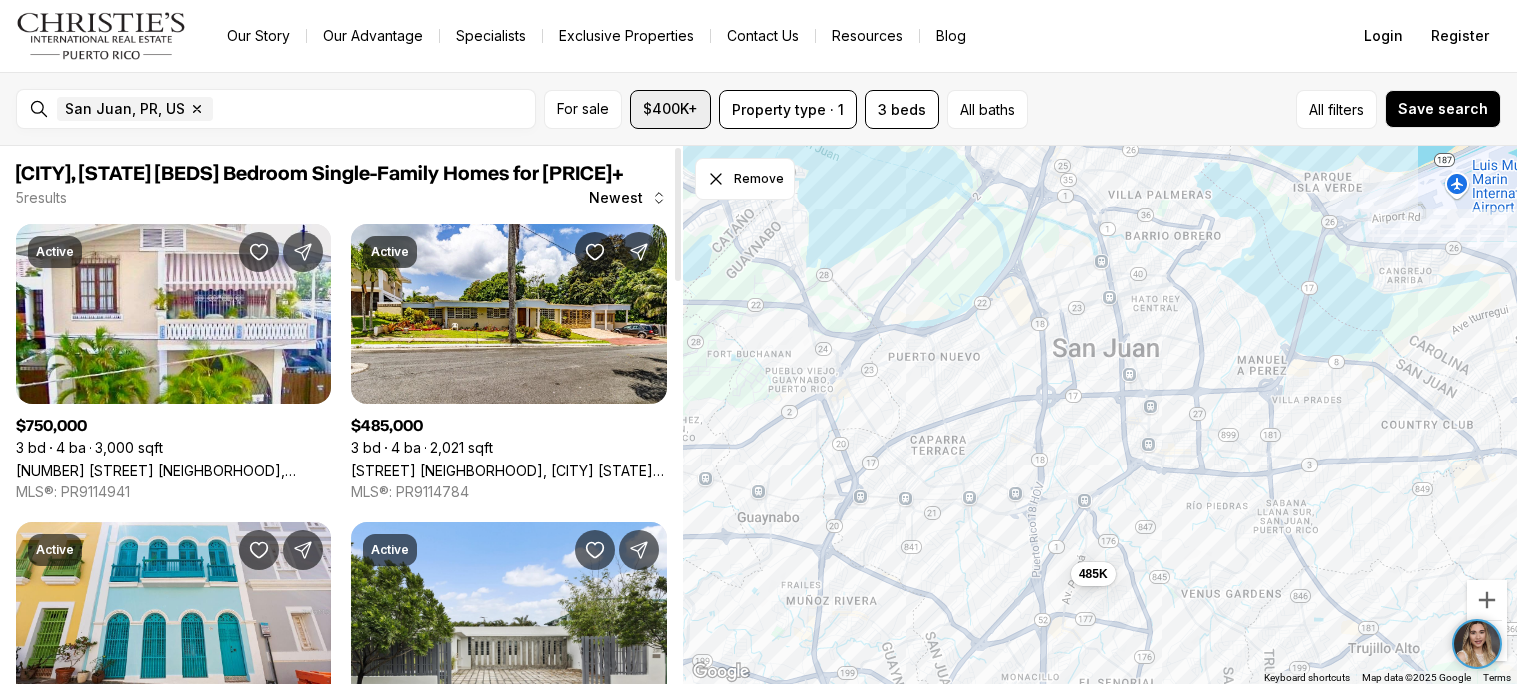 click on "$400K+" at bounding box center [670, 109] 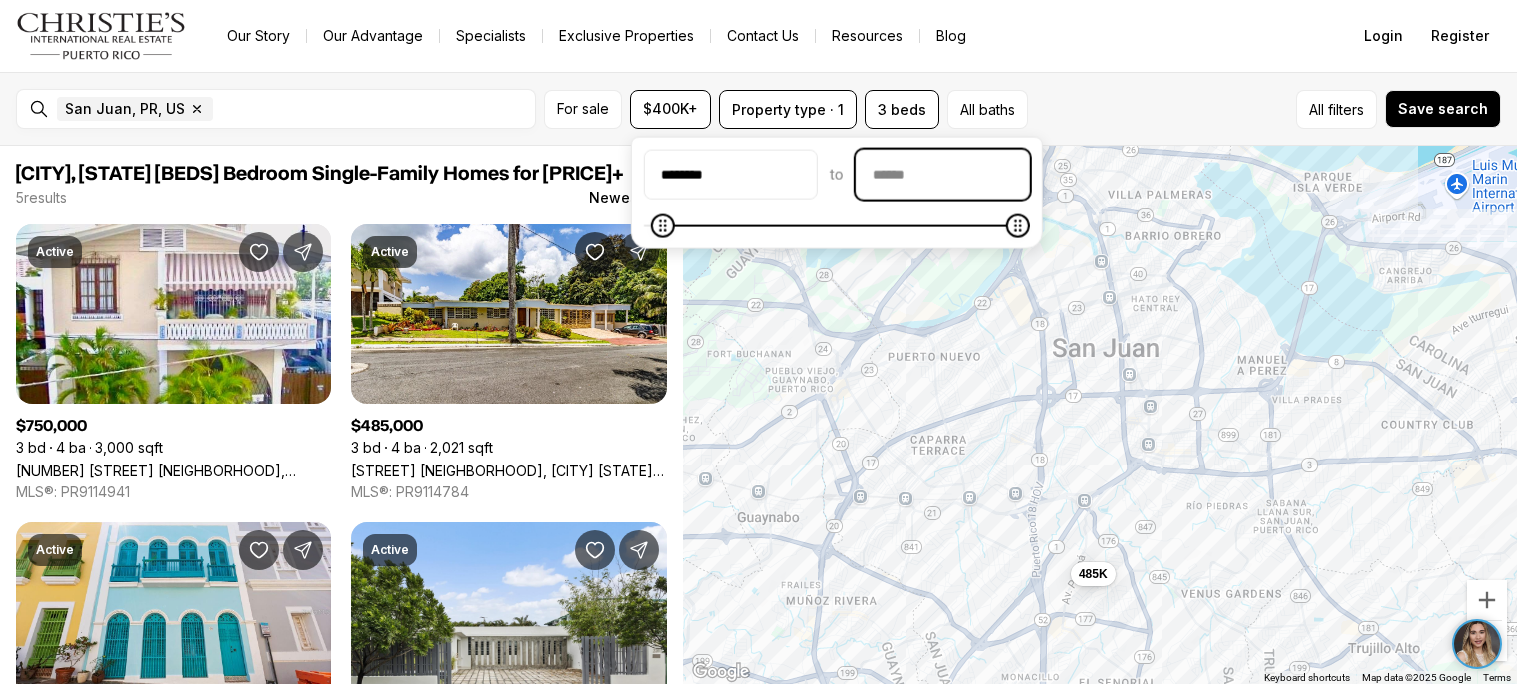click at bounding box center [943, 175] 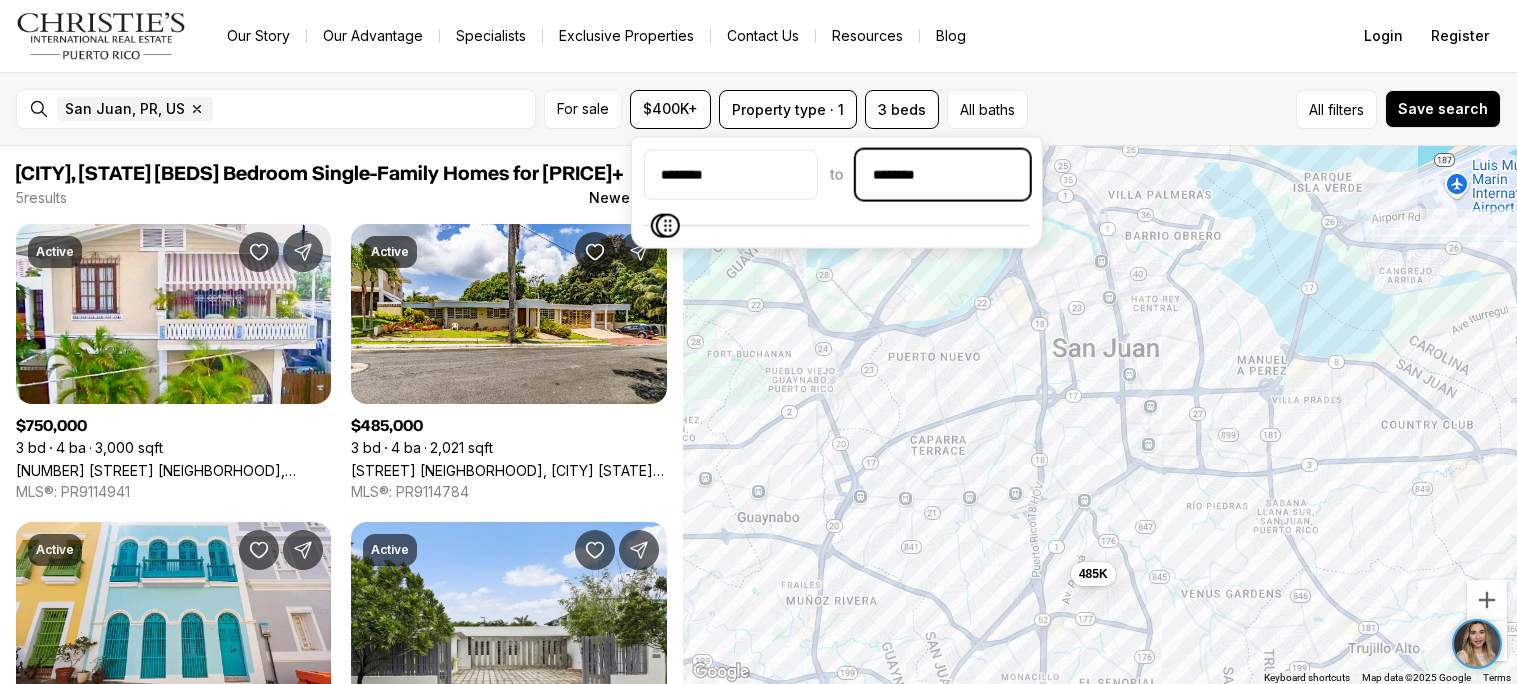 type on "********" 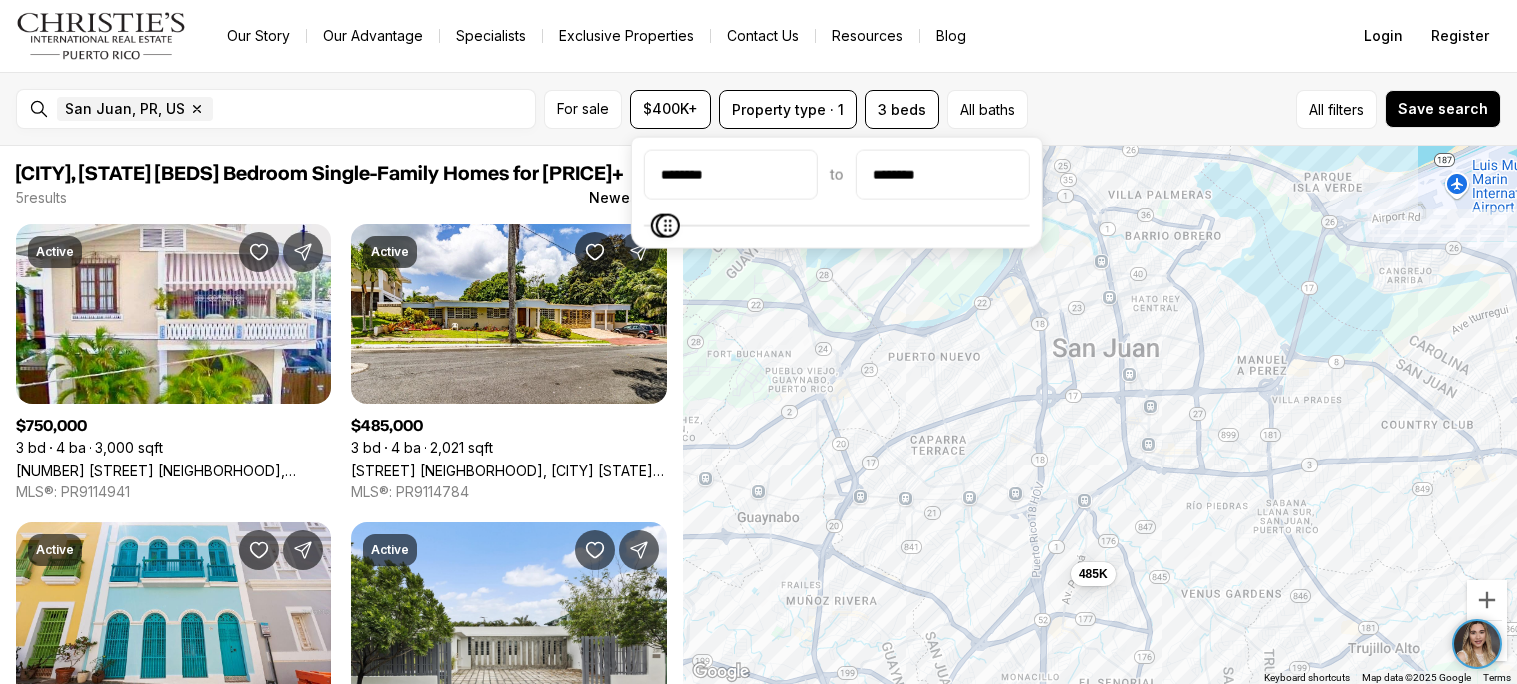 click on "******** to ********" at bounding box center [837, 193] 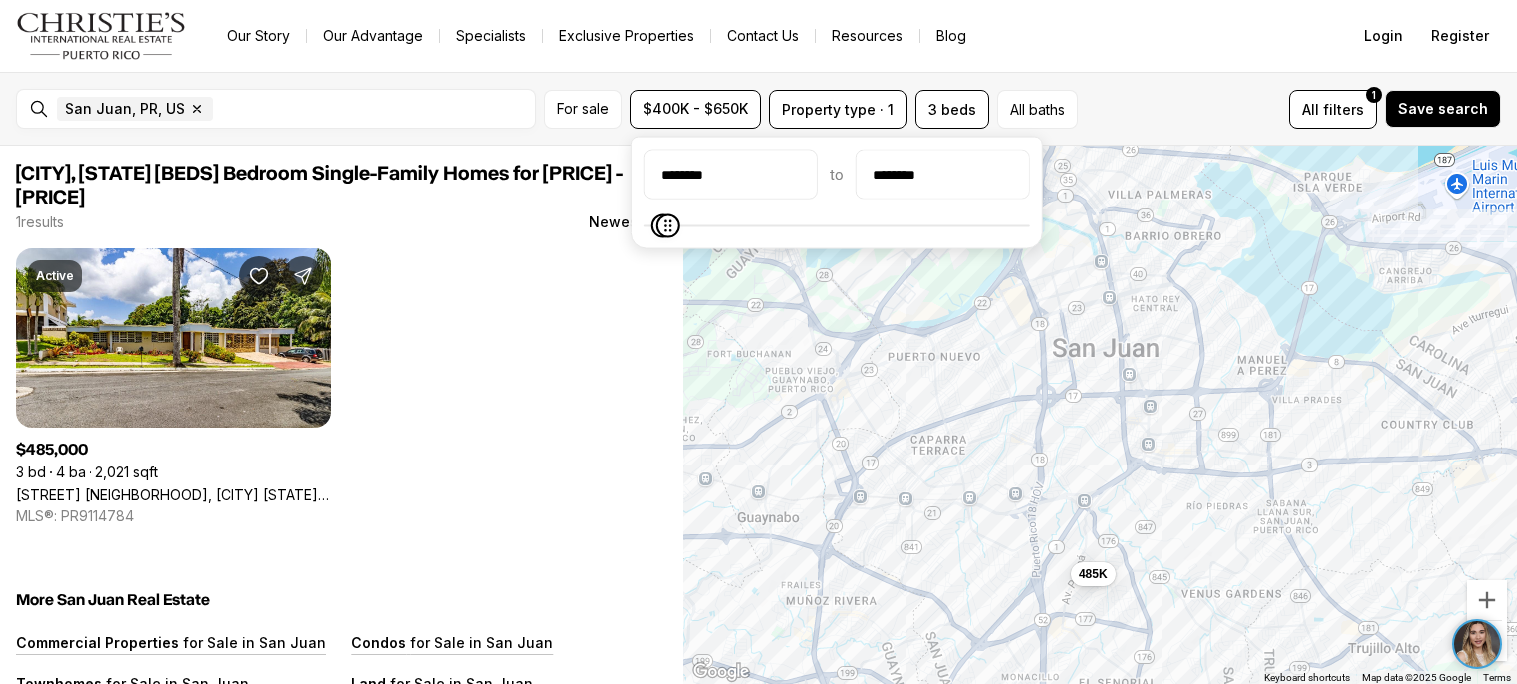 click on "San Juan, PR, US Remove  San Juan, PR, US For sale $400K - $650K Property type · 1 3 beds All baths All filters 1 Save search Draw to select your area. Tap a boundary to add a point. Cancel Save" at bounding box center [758, 109] 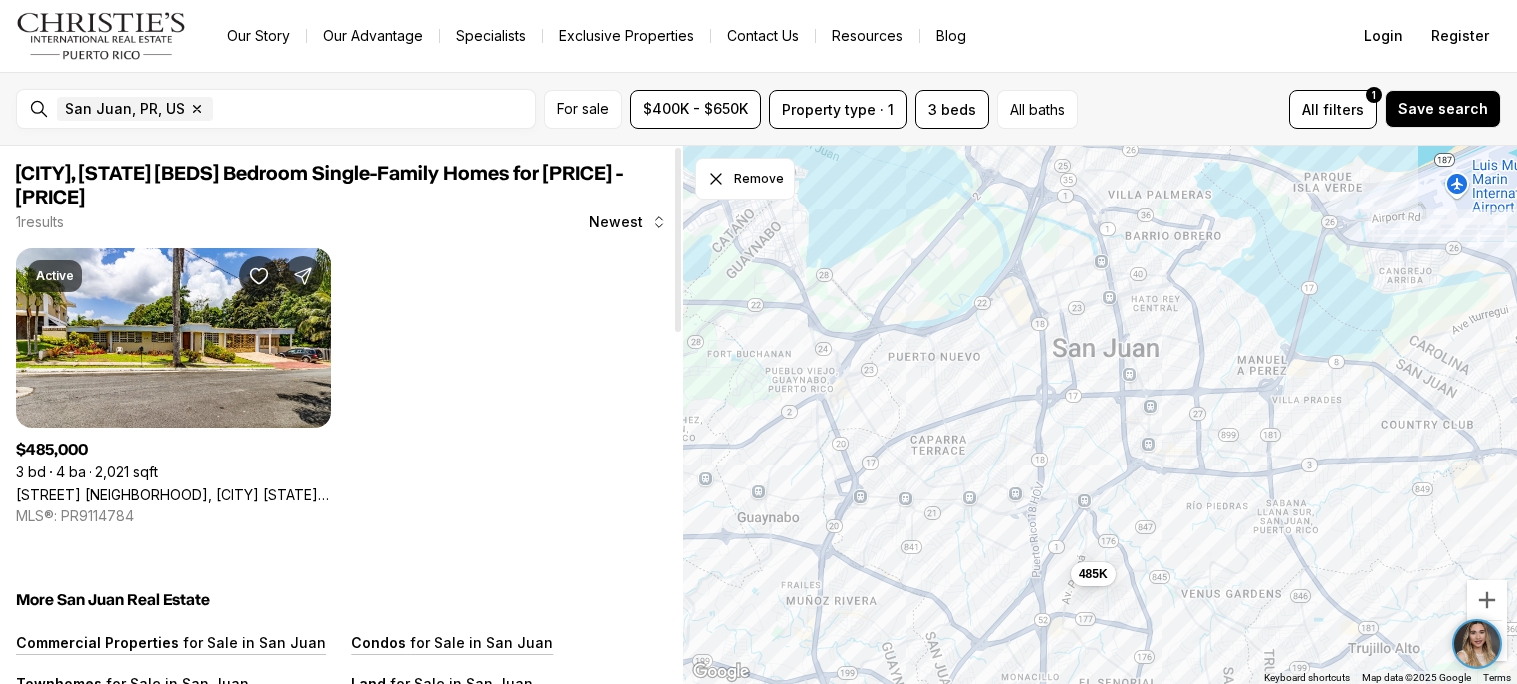 click on "Active $485,000 3 bd 4 ba 2,021 sqft Guadalquivir St URB. EL PARAISO OESTE, SAN JUAN PR, 00926 MLS®: PR9114784" at bounding box center (341, 387) 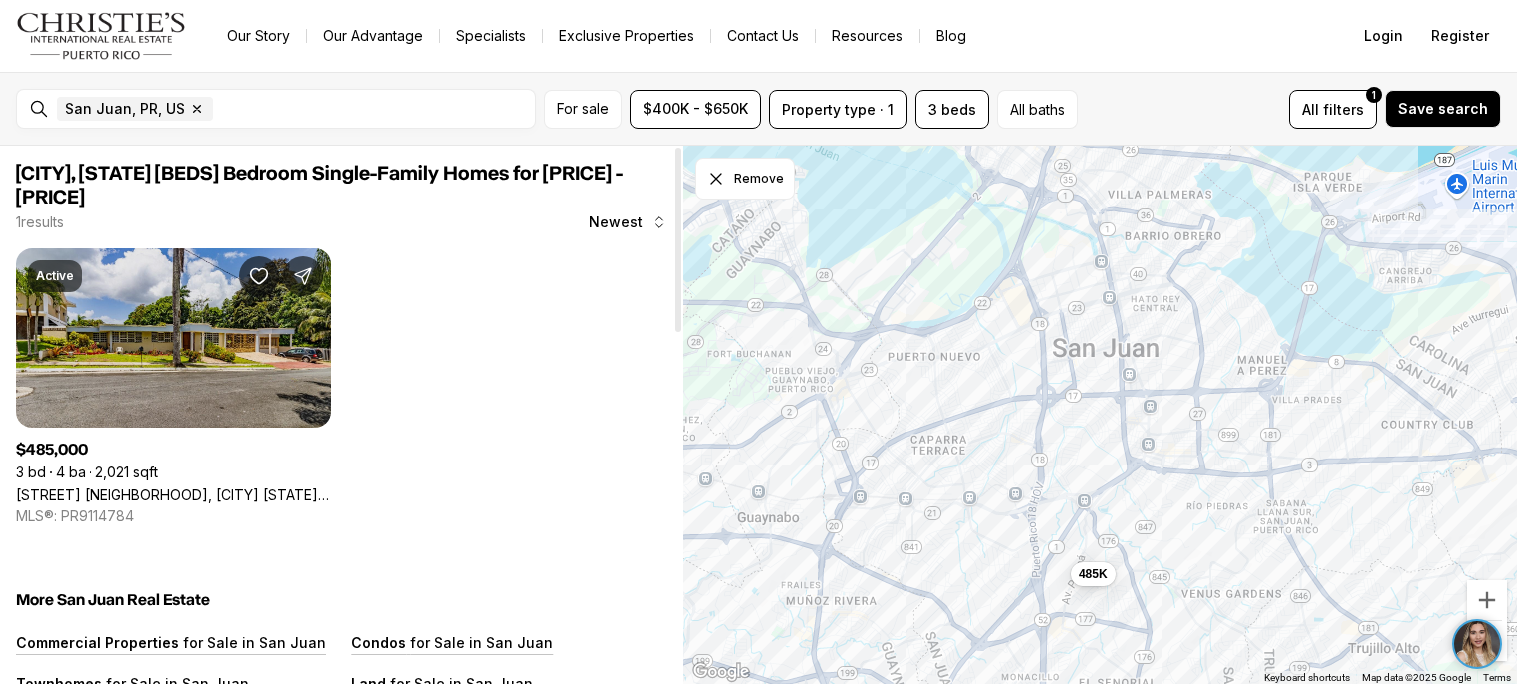 click on "Guadalquivir St URB. EL PARAISO OESTE, SAN JUAN PR, 00926" at bounding box center [173, 494] 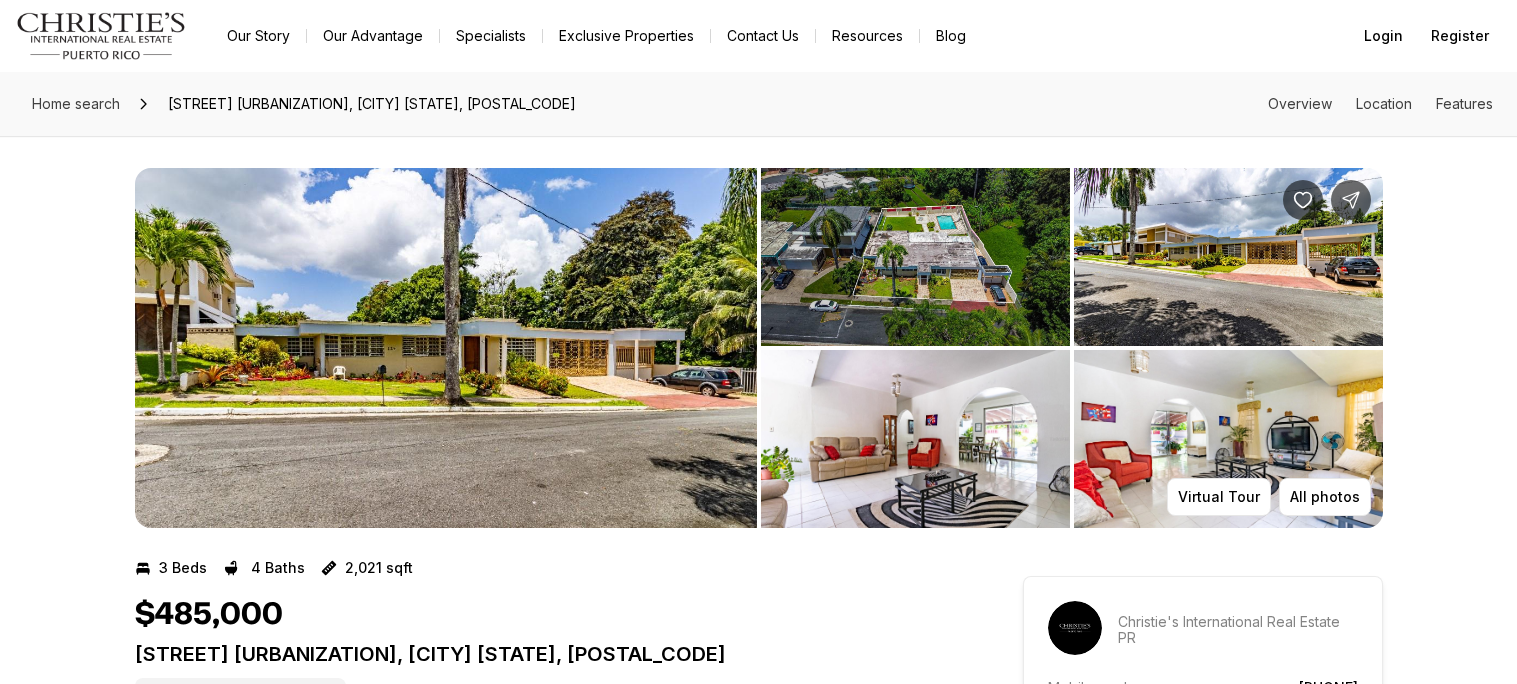 scroll, scrollTop: 0, scrollLeft: 0, axis: both 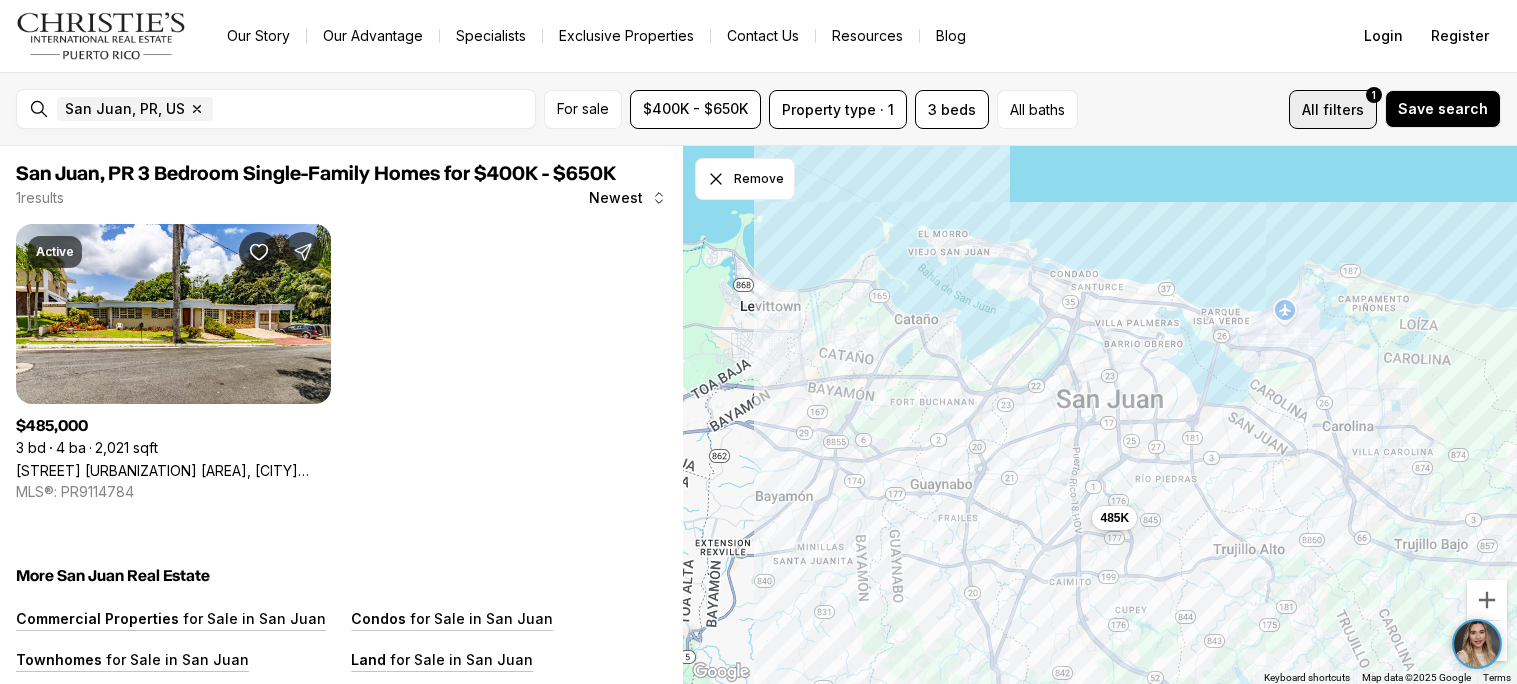click on "All filters 1" at bounding box center (1333, 109) 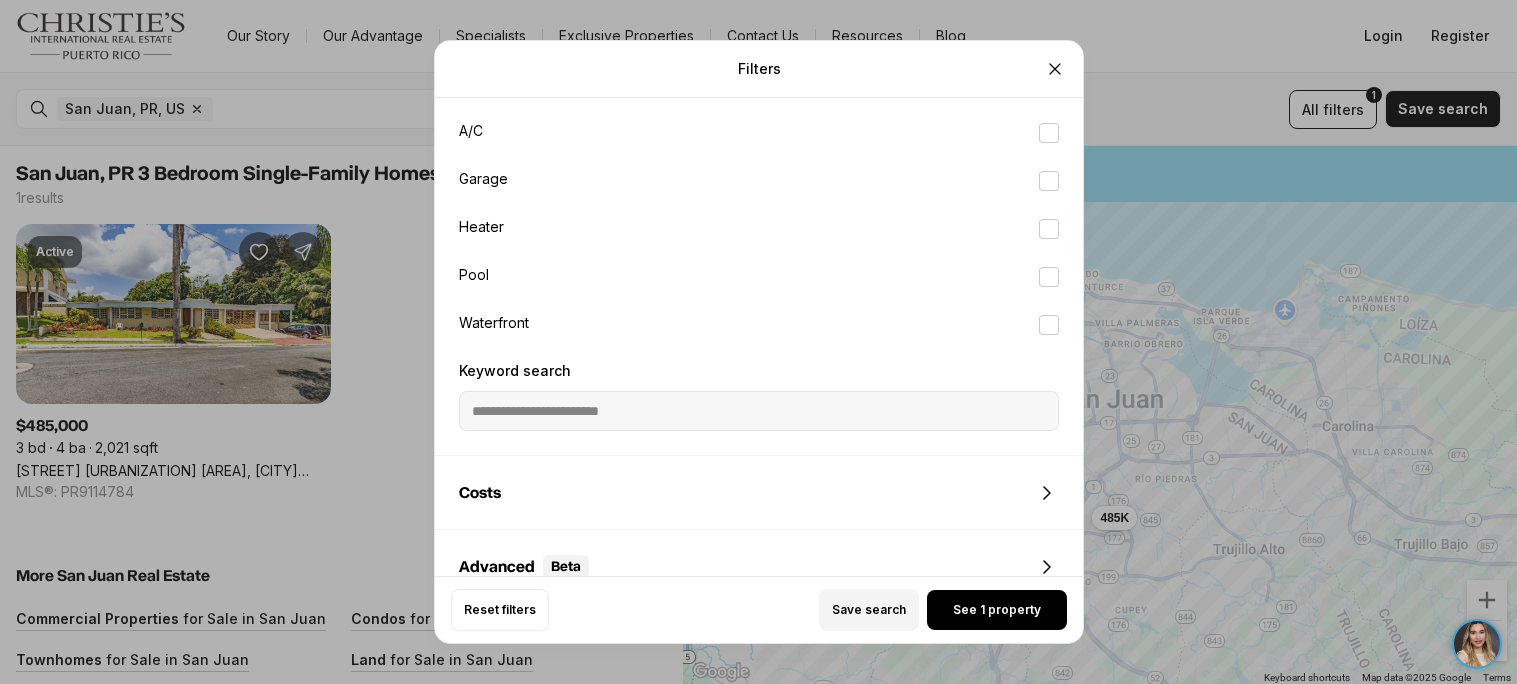 scroll, scrollTop: 1919, scrollLeft: 0, axis: vertical 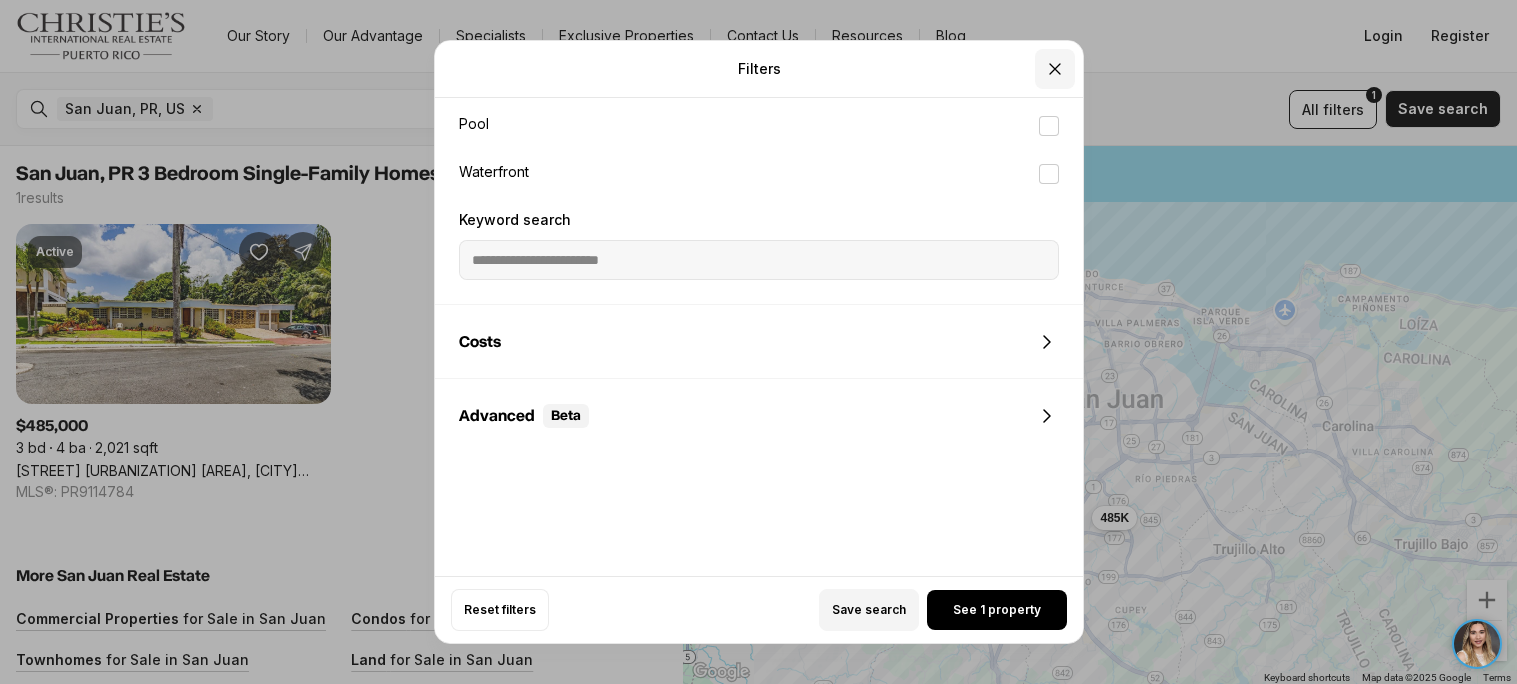 click 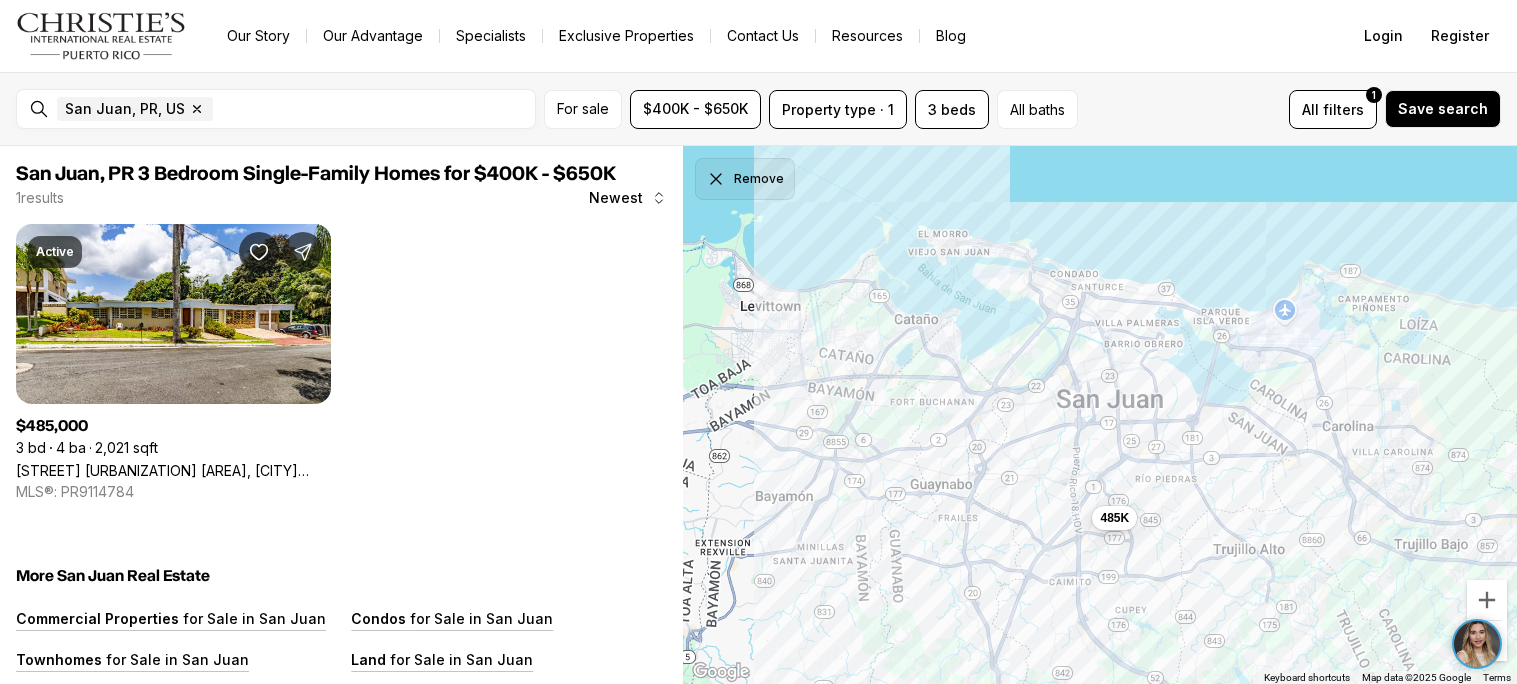click on "Remove" at bounding box center (745, 179) 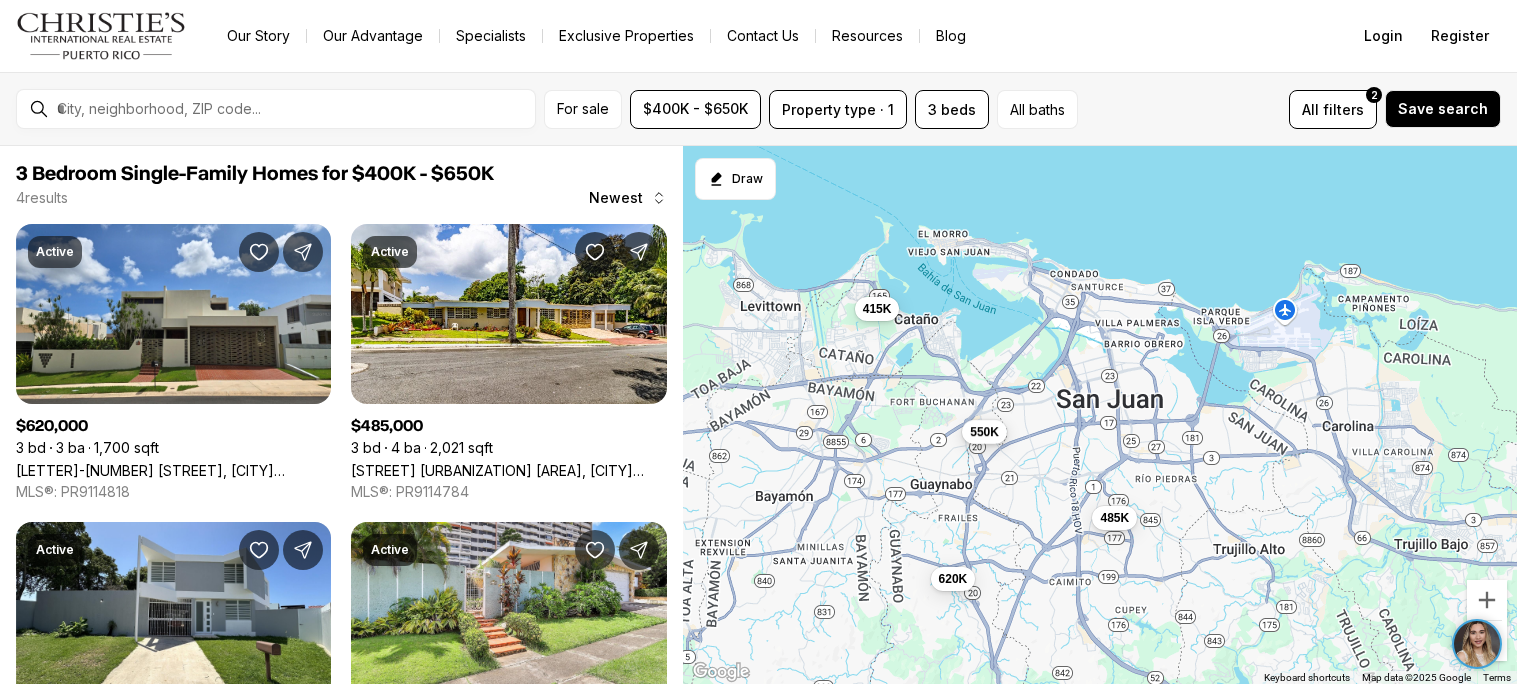 click on "550K" at bounding box center (984, 431) 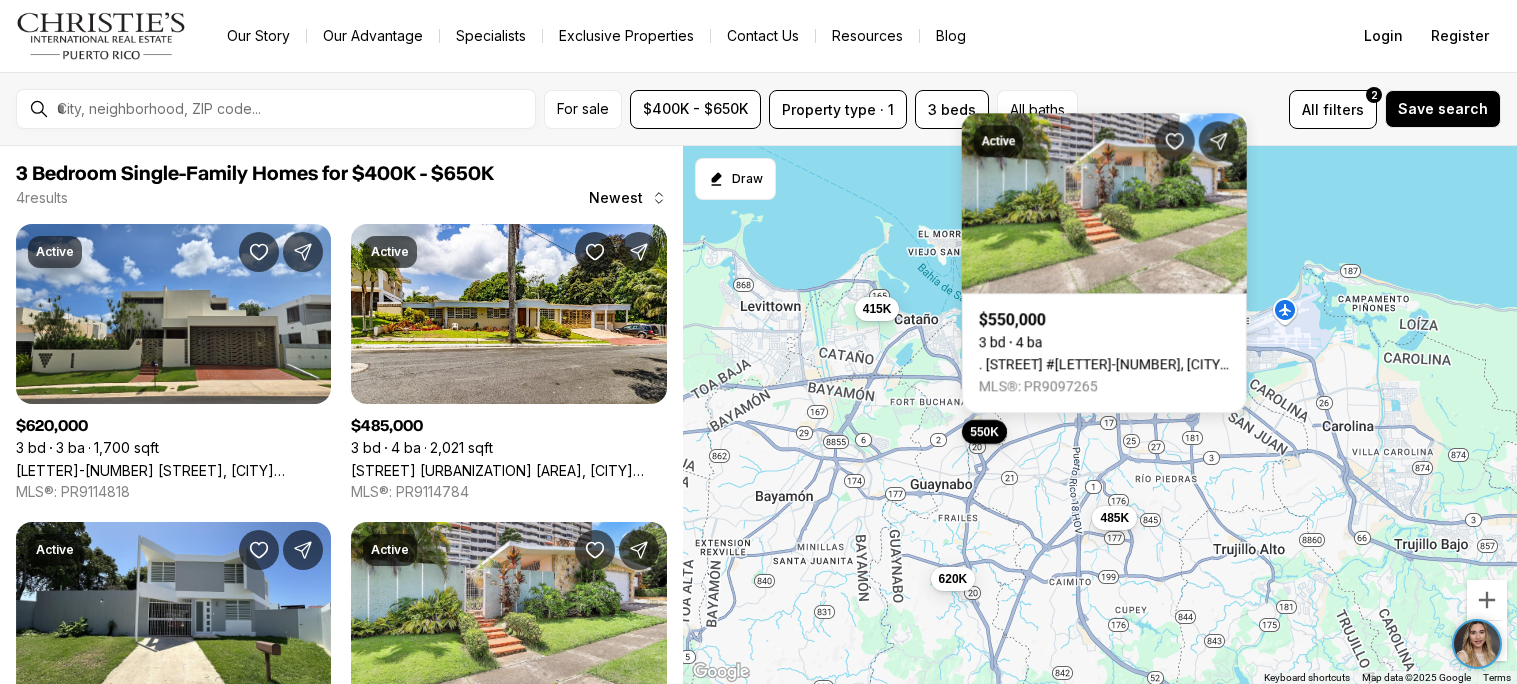 click on "485K 620K 415K 550K" at bounding box center (1100, 415) 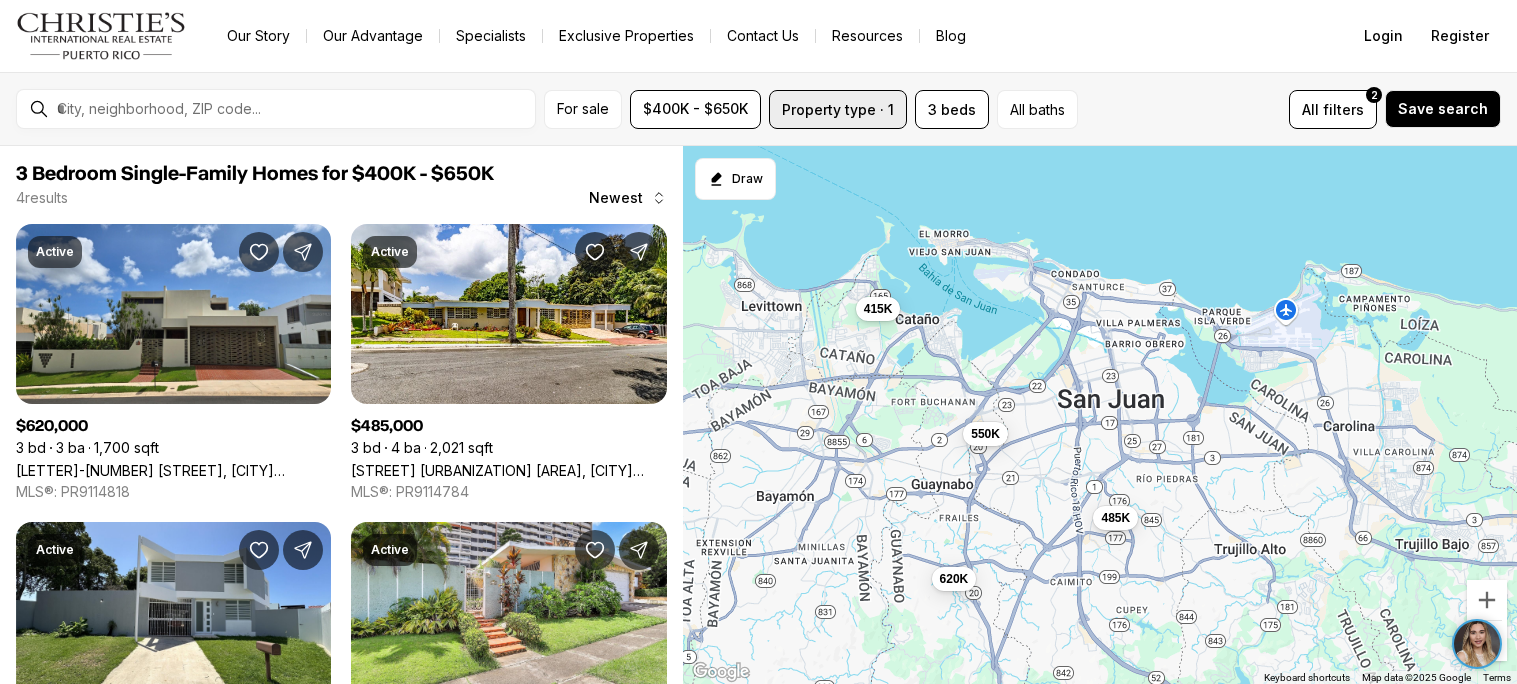 click on "Property type · 1" at bounding box center [838, 109] 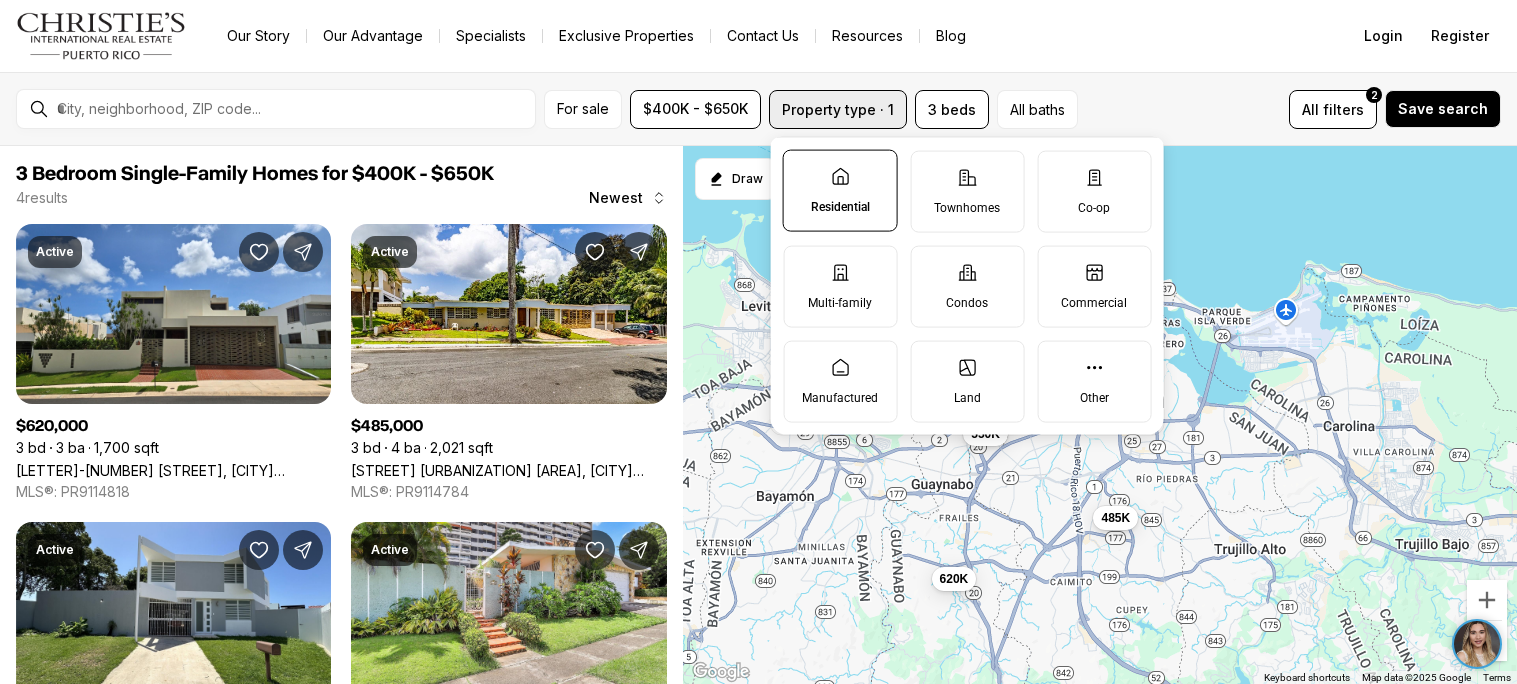 click on "Property type · 1" at bounding box center [838, 109] 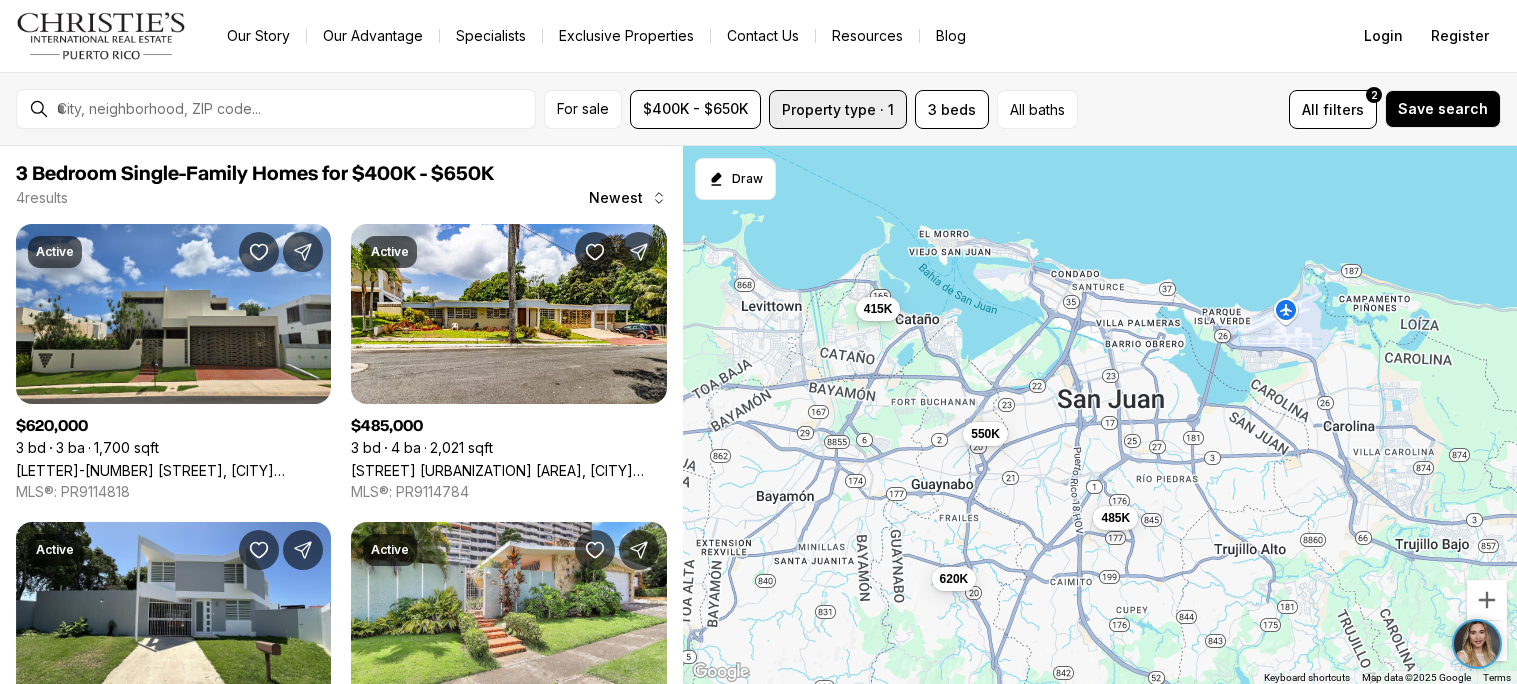 click on "Property type · 1" at bounding box center (838, 109) 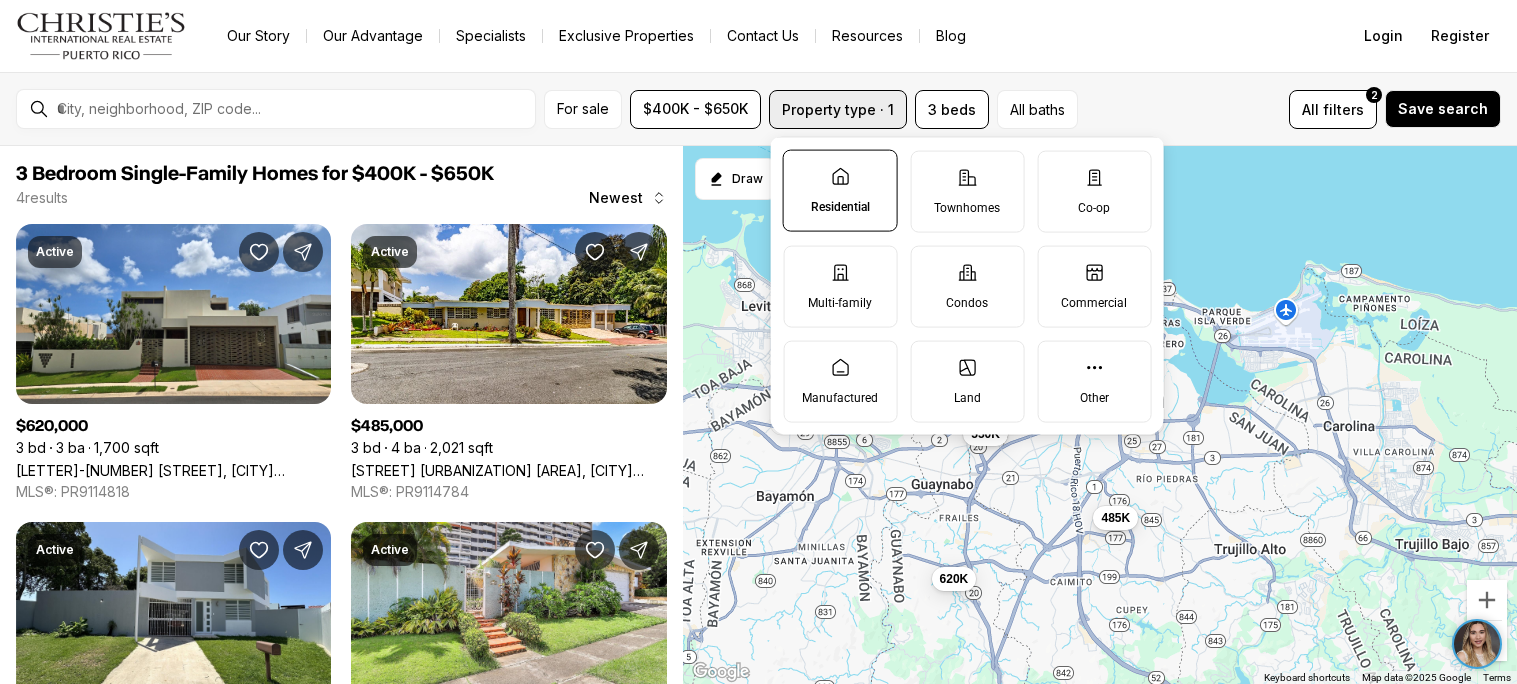 click on "Property type · 1" at bounding box center (838, 109) 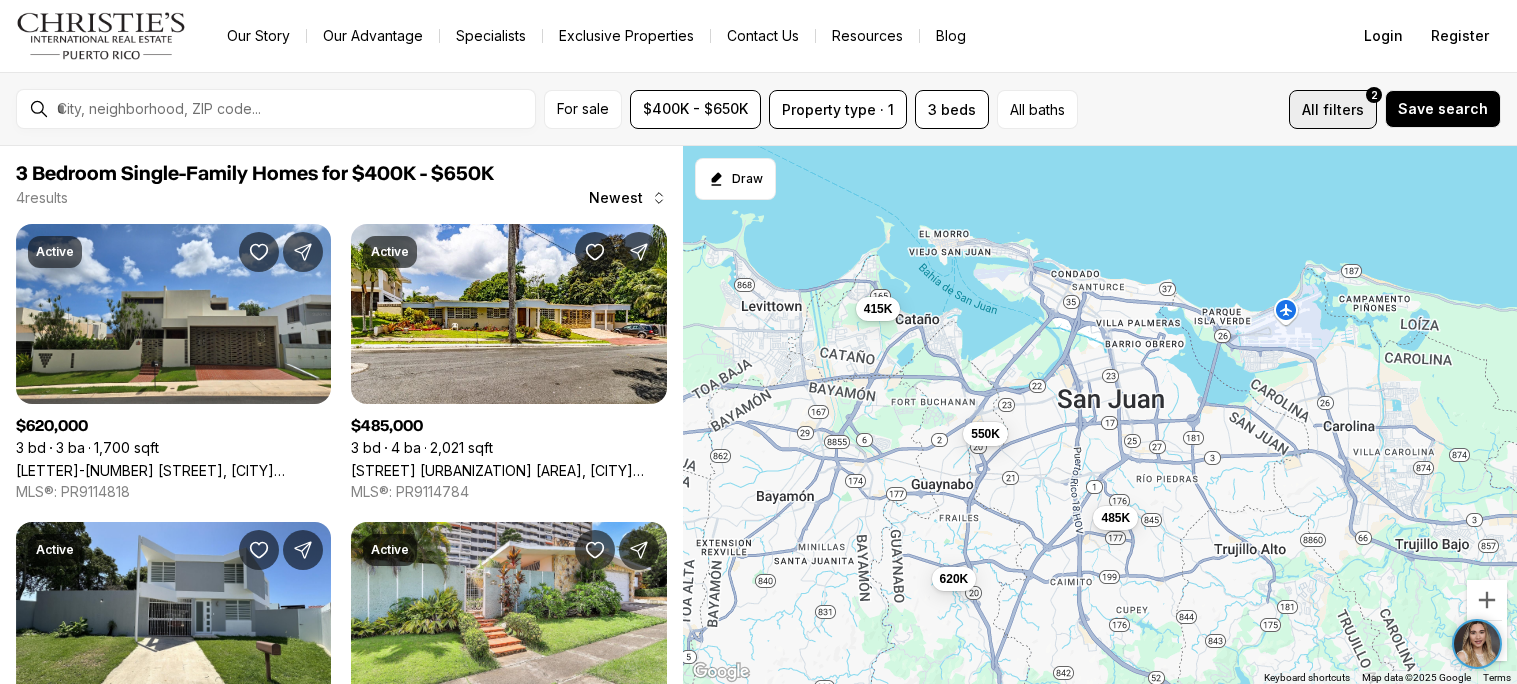 click on "All filters 2" at bounding box center (1333, 109) 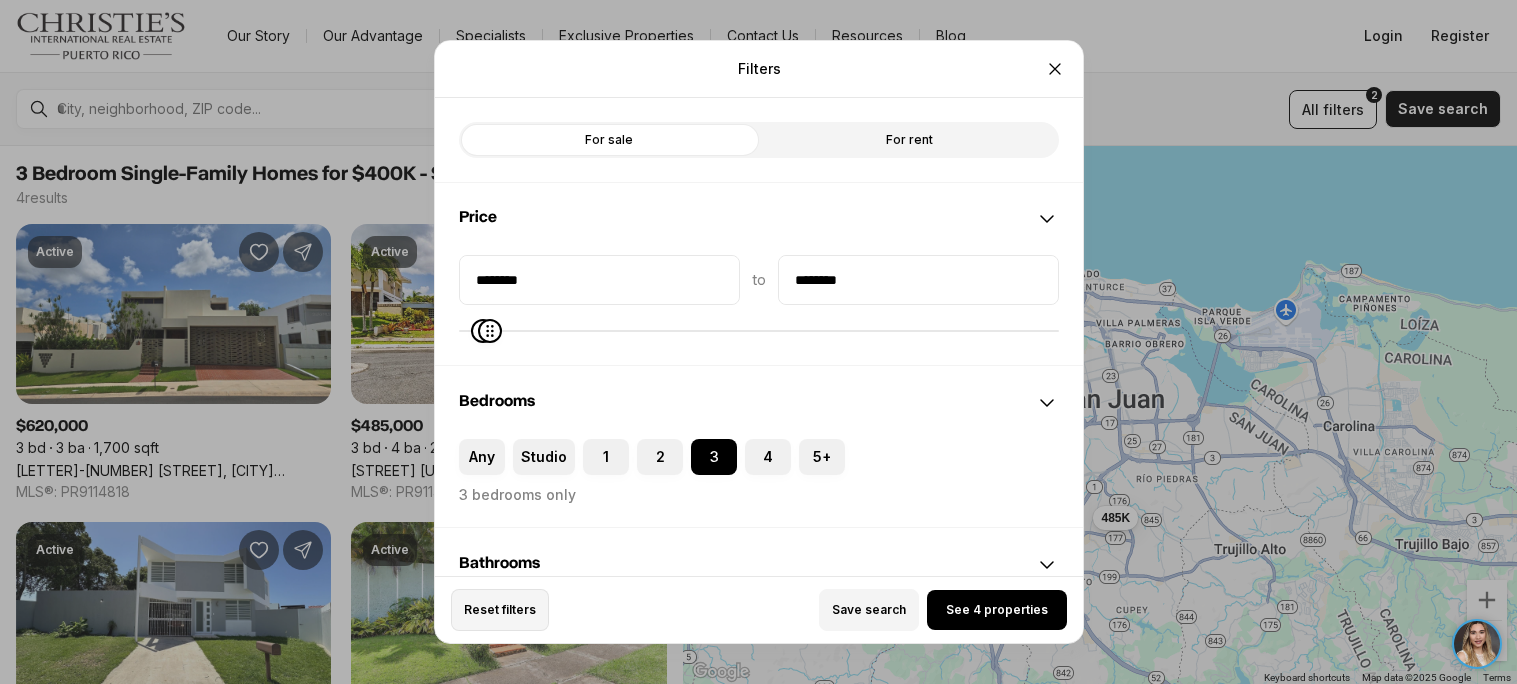 click on "Reset filters" at bounding box center (500, 610) 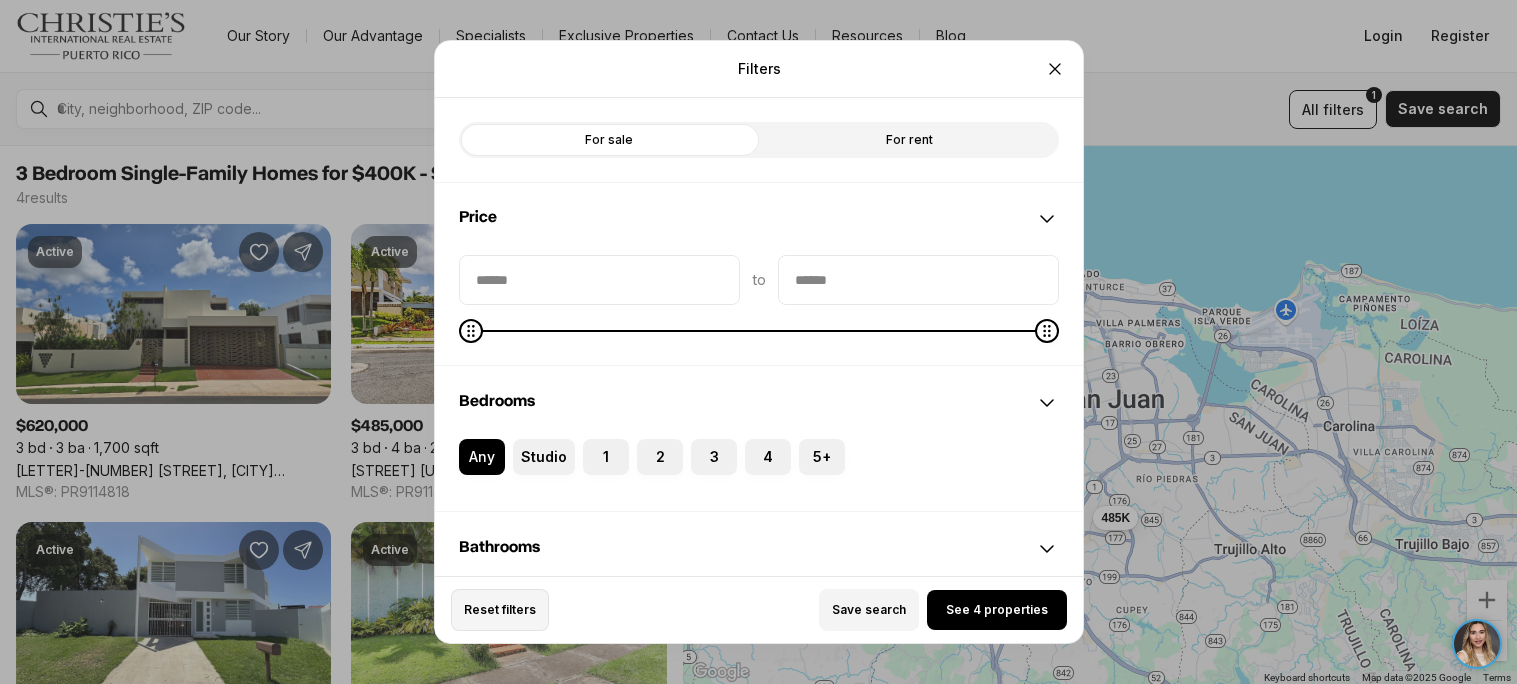 type 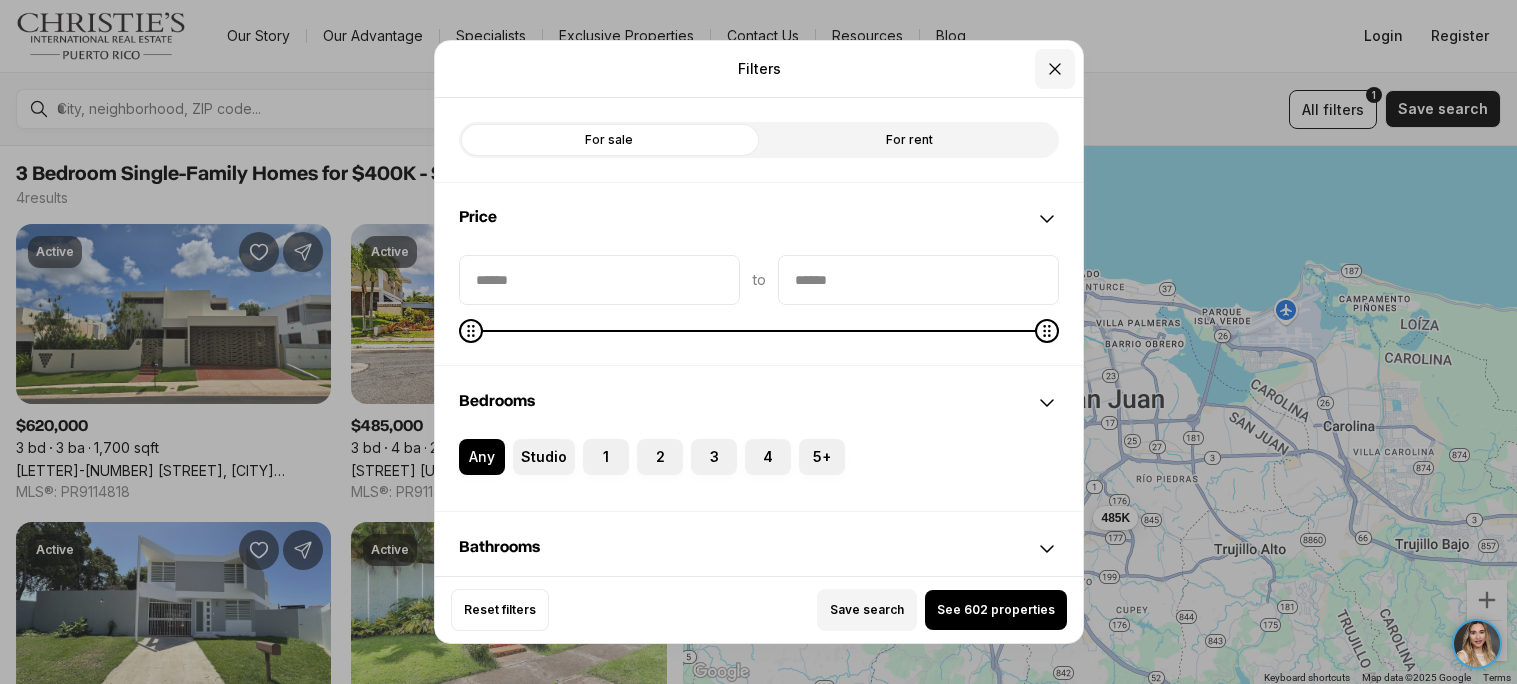 click at bounding box center (1055, 69) 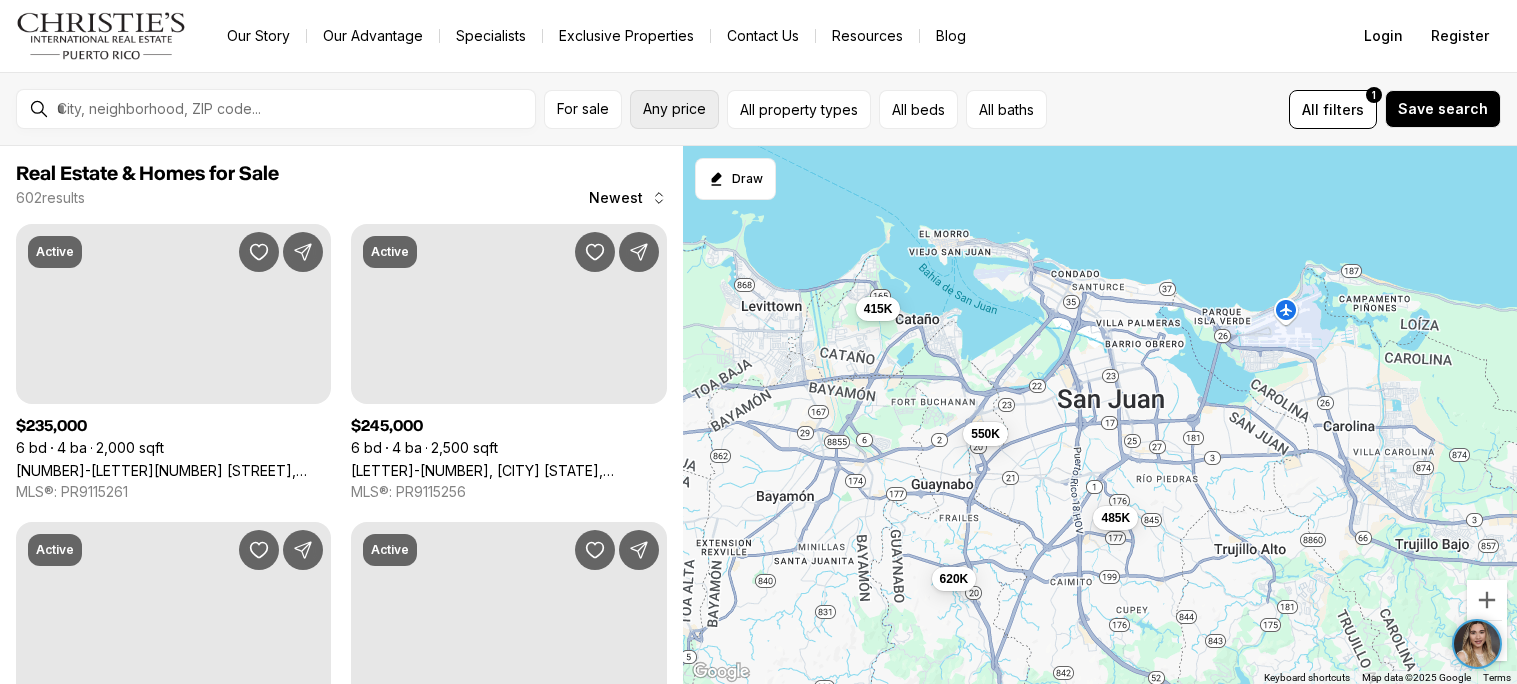 click on "Any price" at bounding box center (674, 109) 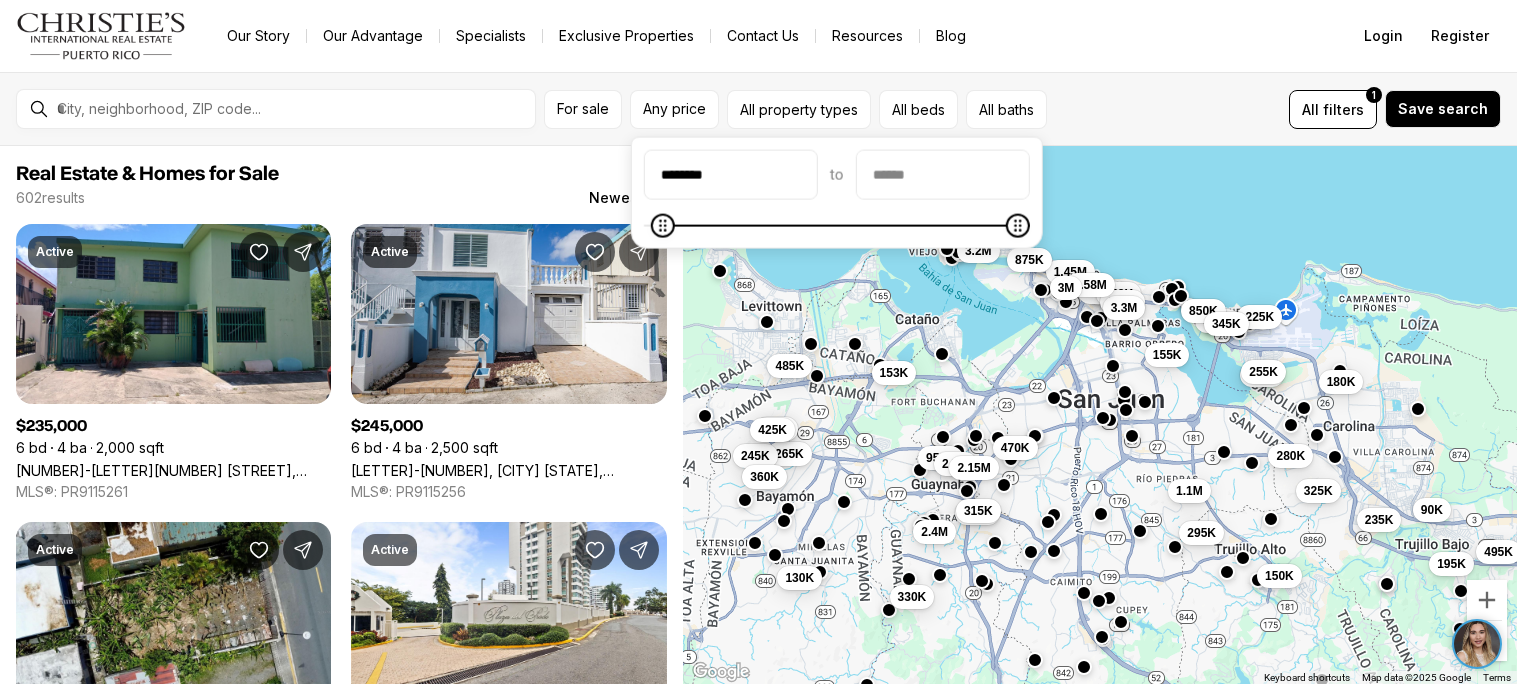 type on "********" 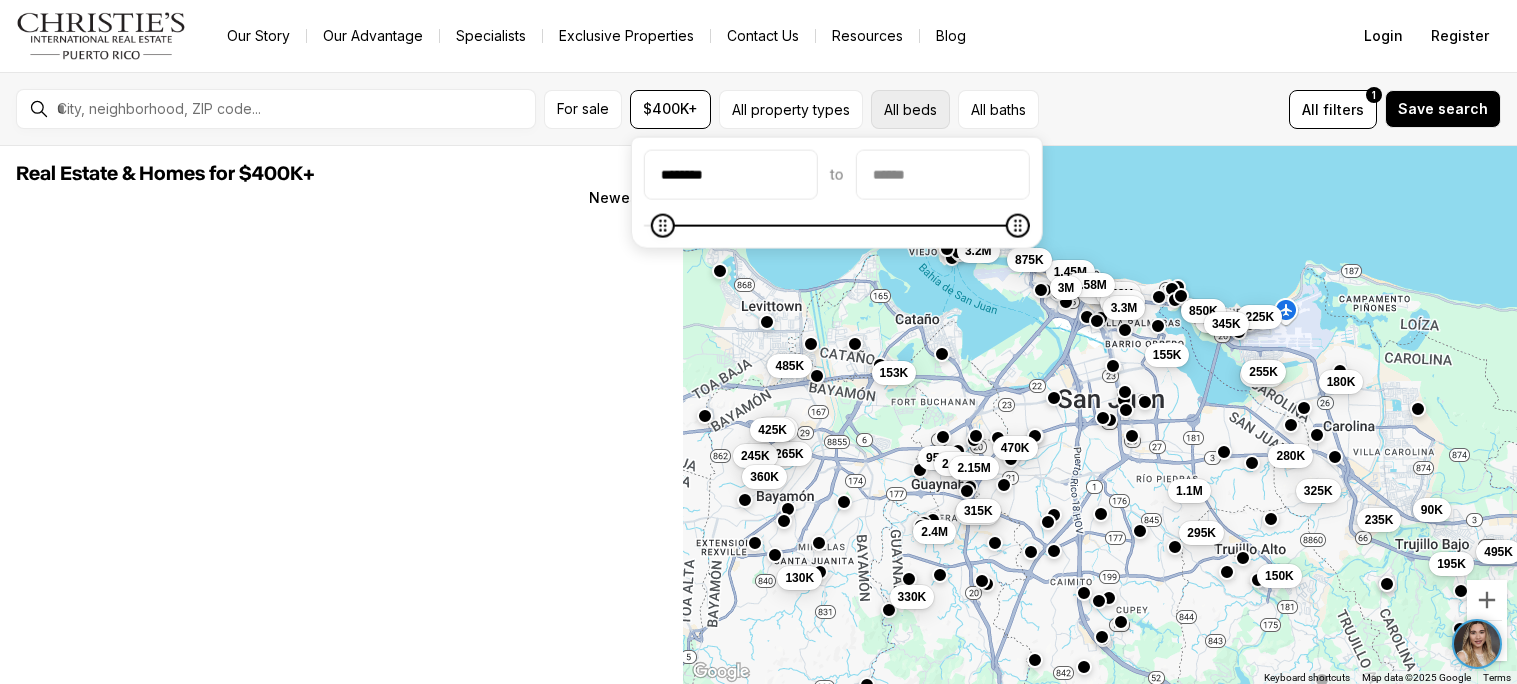 click on "All beds" at bounding box center (910, 109) 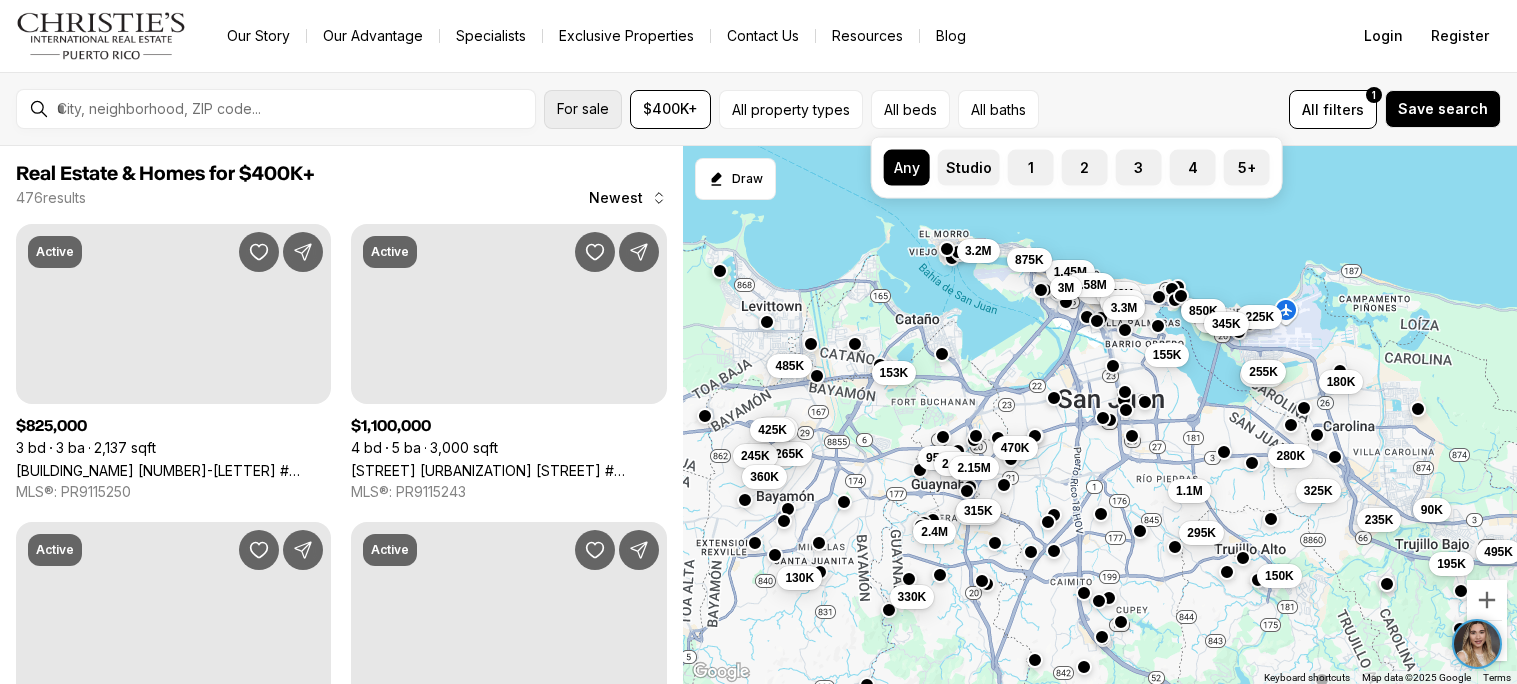 click on "For sale" at bounding box center [583, 109] 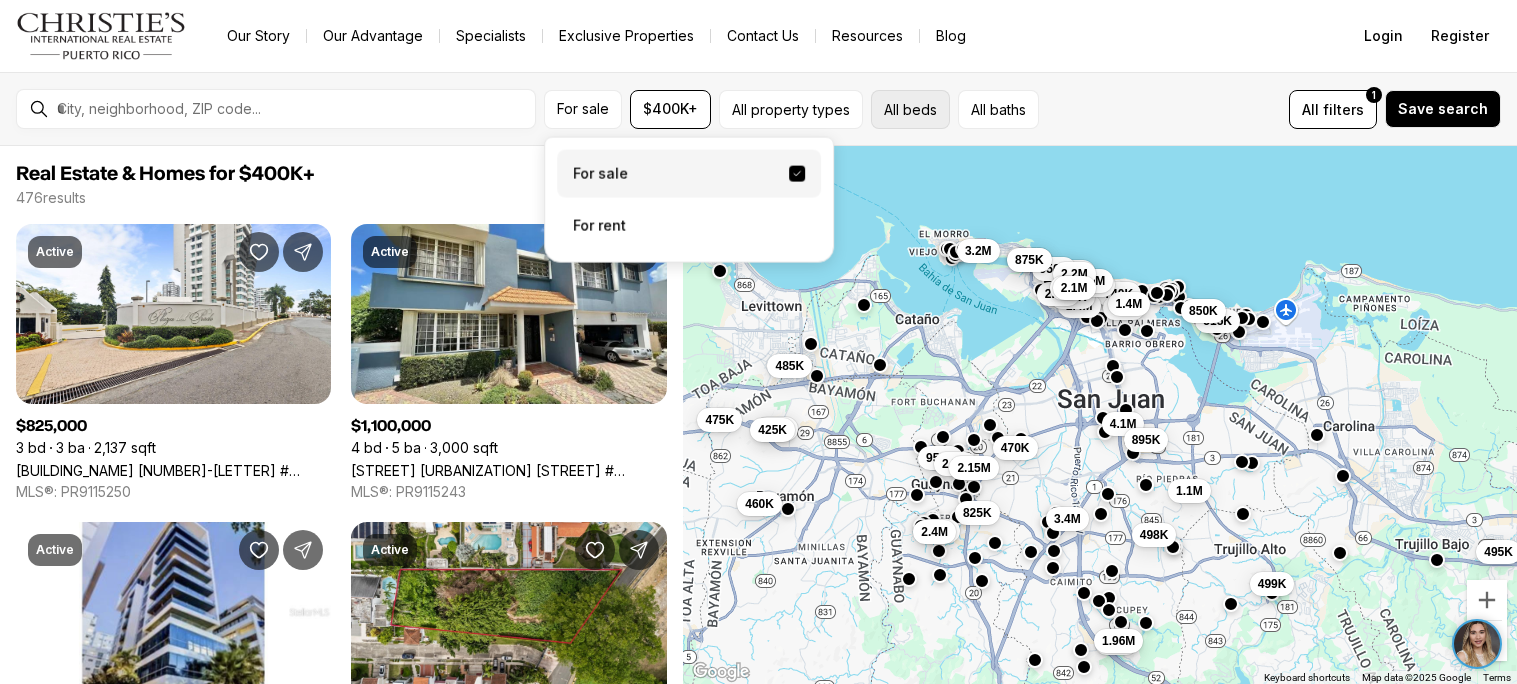 click on "All beds" at bounding box center [910, 109] 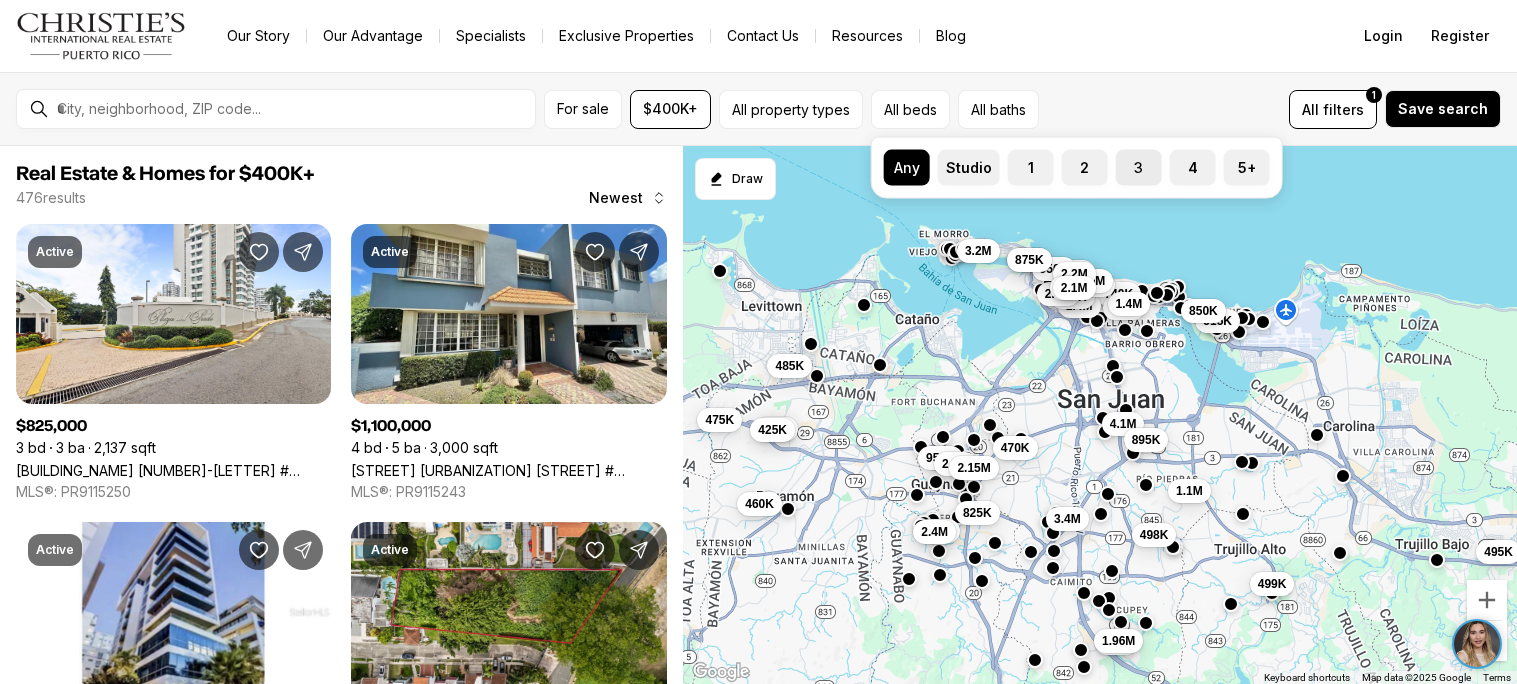 click on "3" at bounding box center (1139, 168) 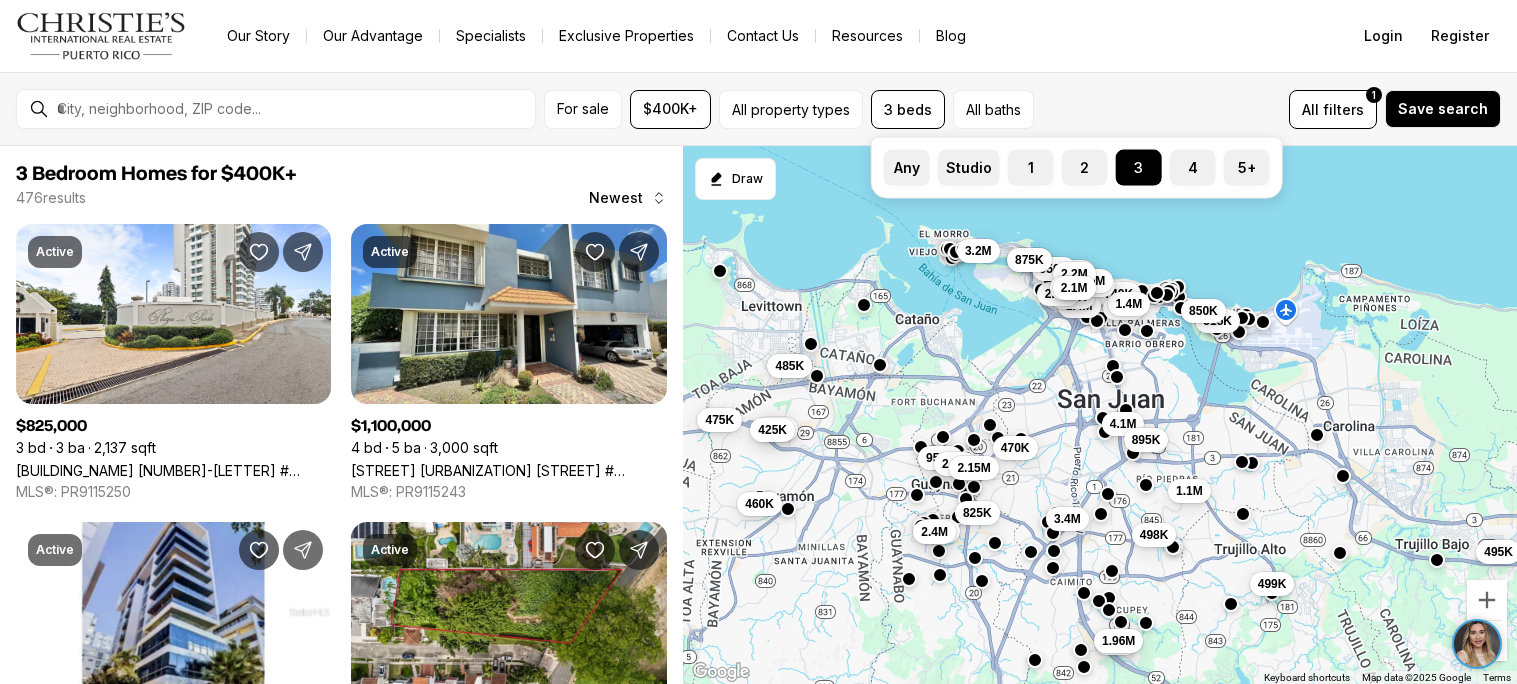 click on "For sale $400K+ All property types 3 beds Any Studio 1 2 3 4 5+ All baths All filters 1 Save search Draw to select your area. Tap a boundary to add a point. Cancel Save" at bounding box center [758, 109] 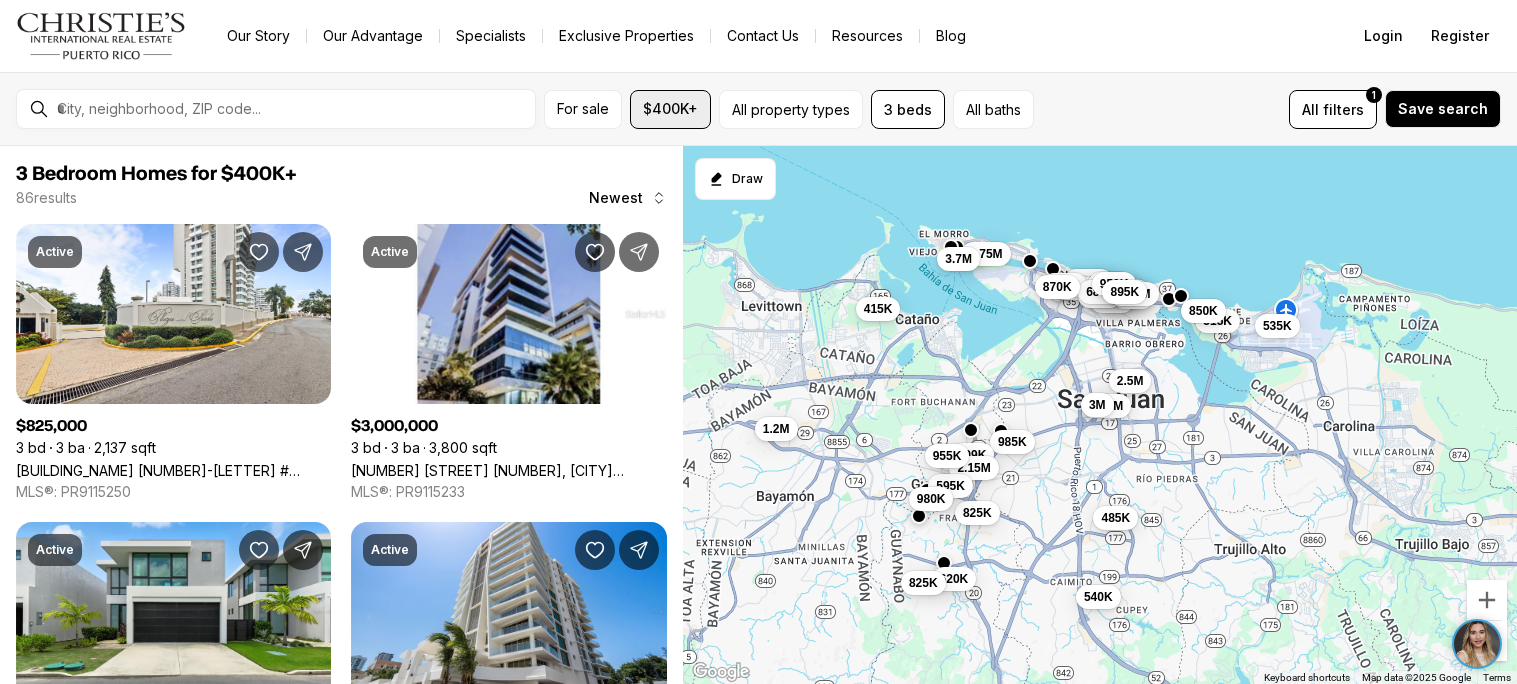 click on "$400K+" at bounding box center [670, 109] 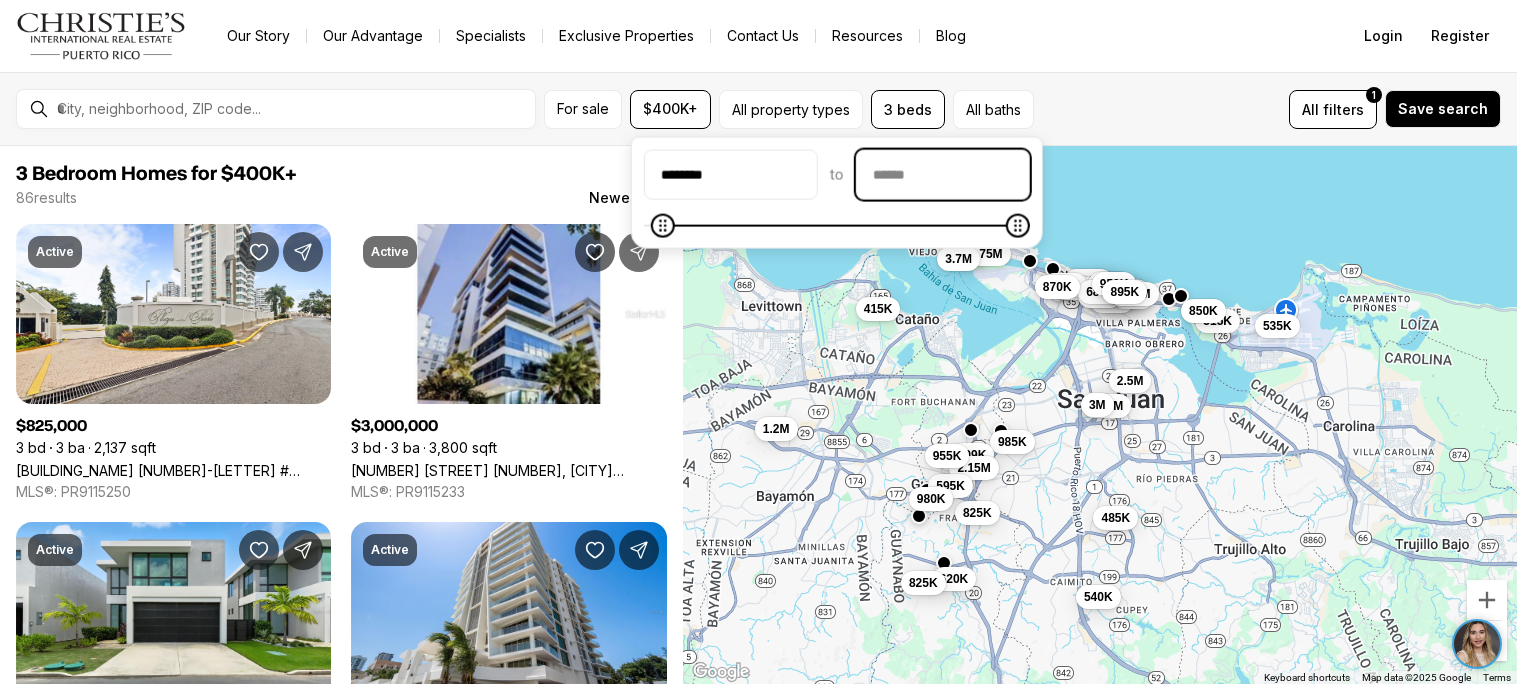 click at bounding box center [943, 175] 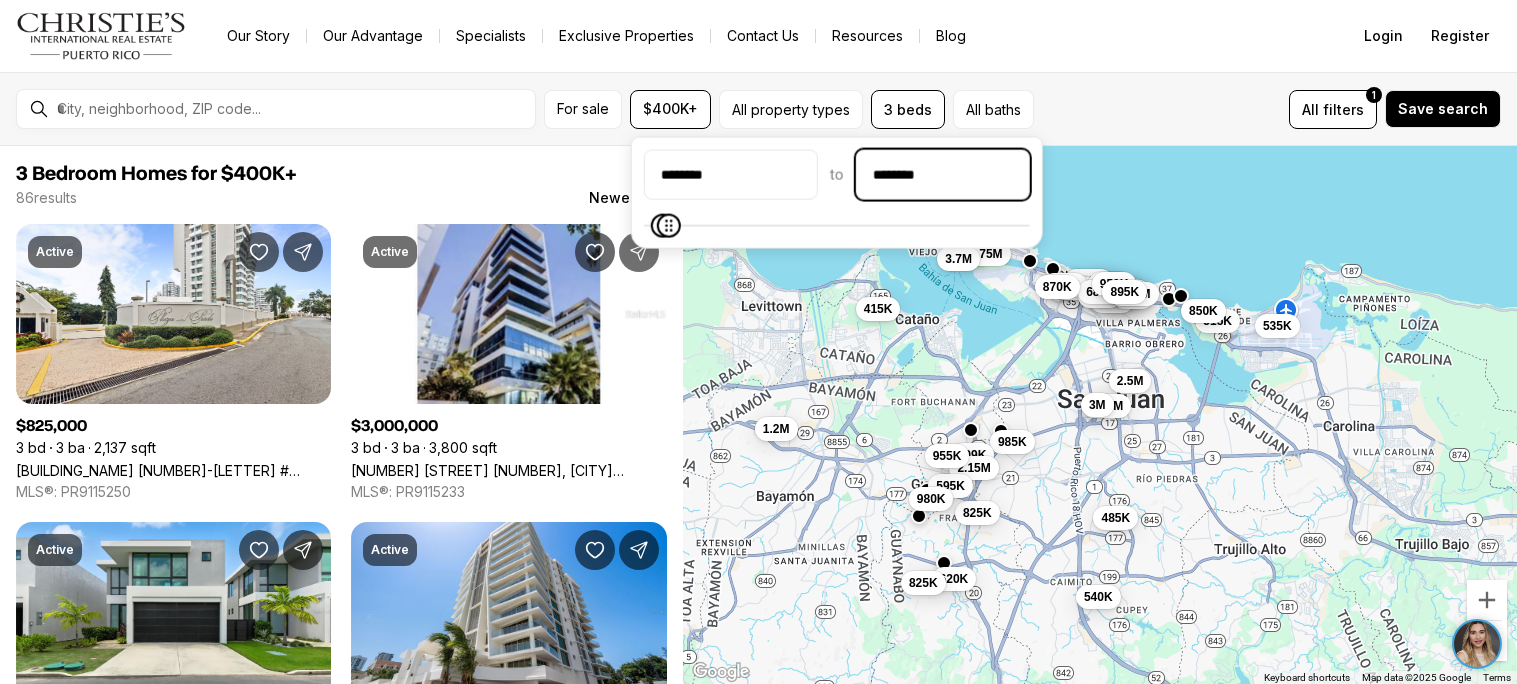 type on "********" 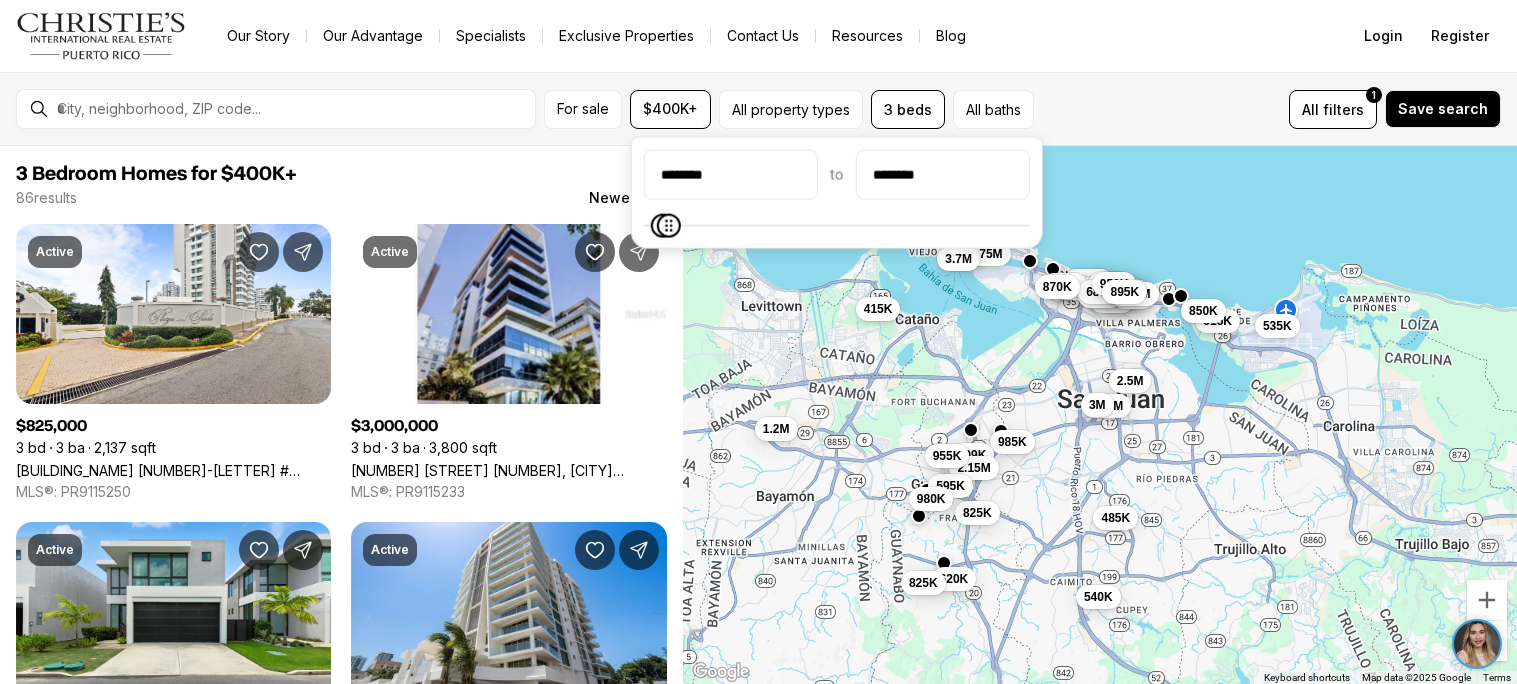 click on "to" at bounding box center (837, 175) 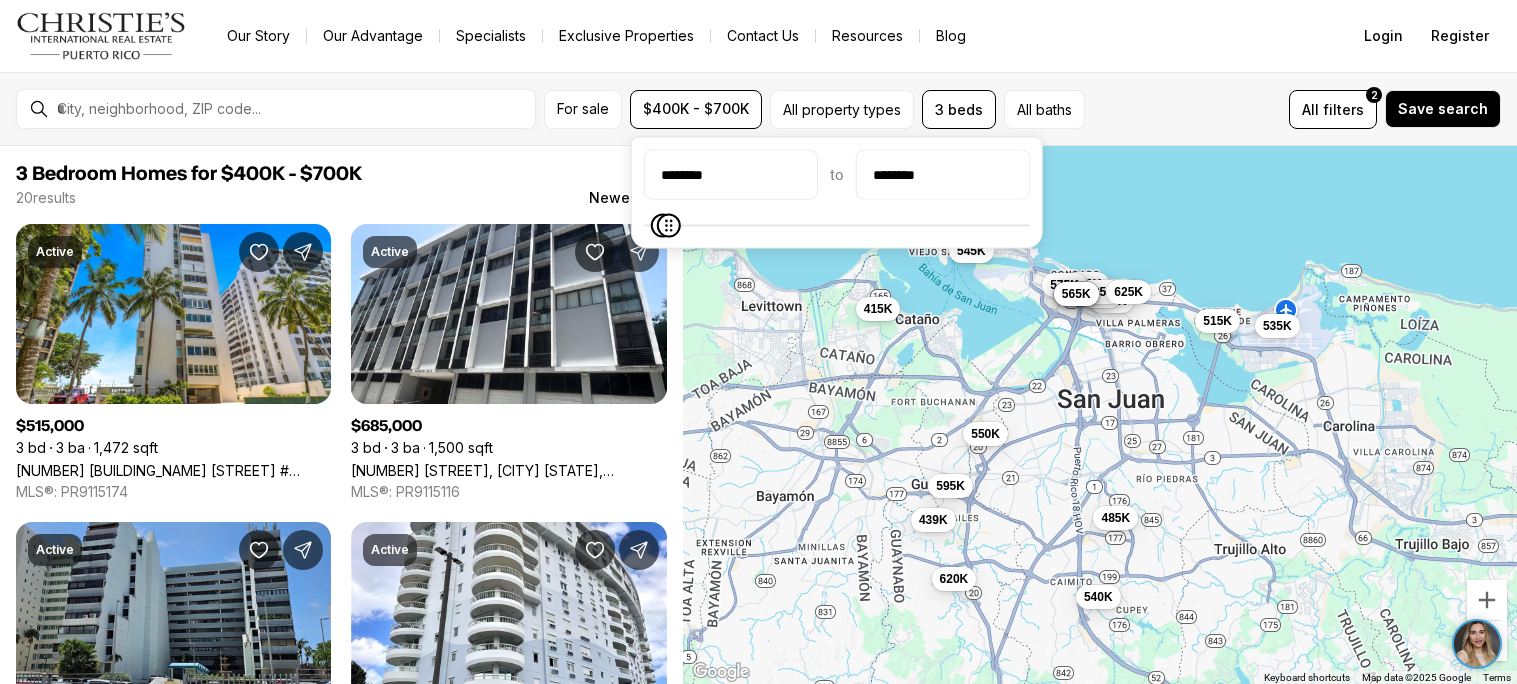 click on "3 Bedroom Homes for $400K - $700K" at bounding box center (341, 174) 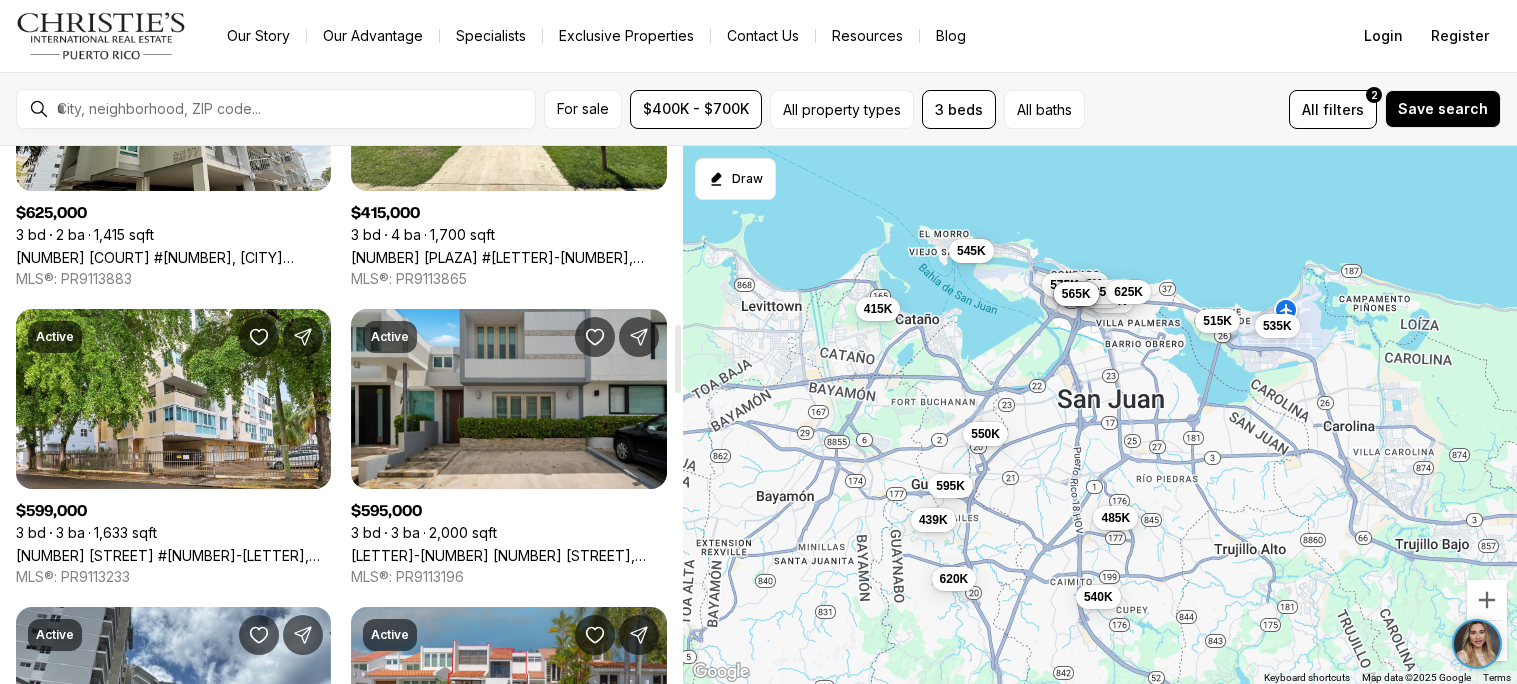 scroll, scrollTop: 1394, scrollLeft: 0, axis: vertical 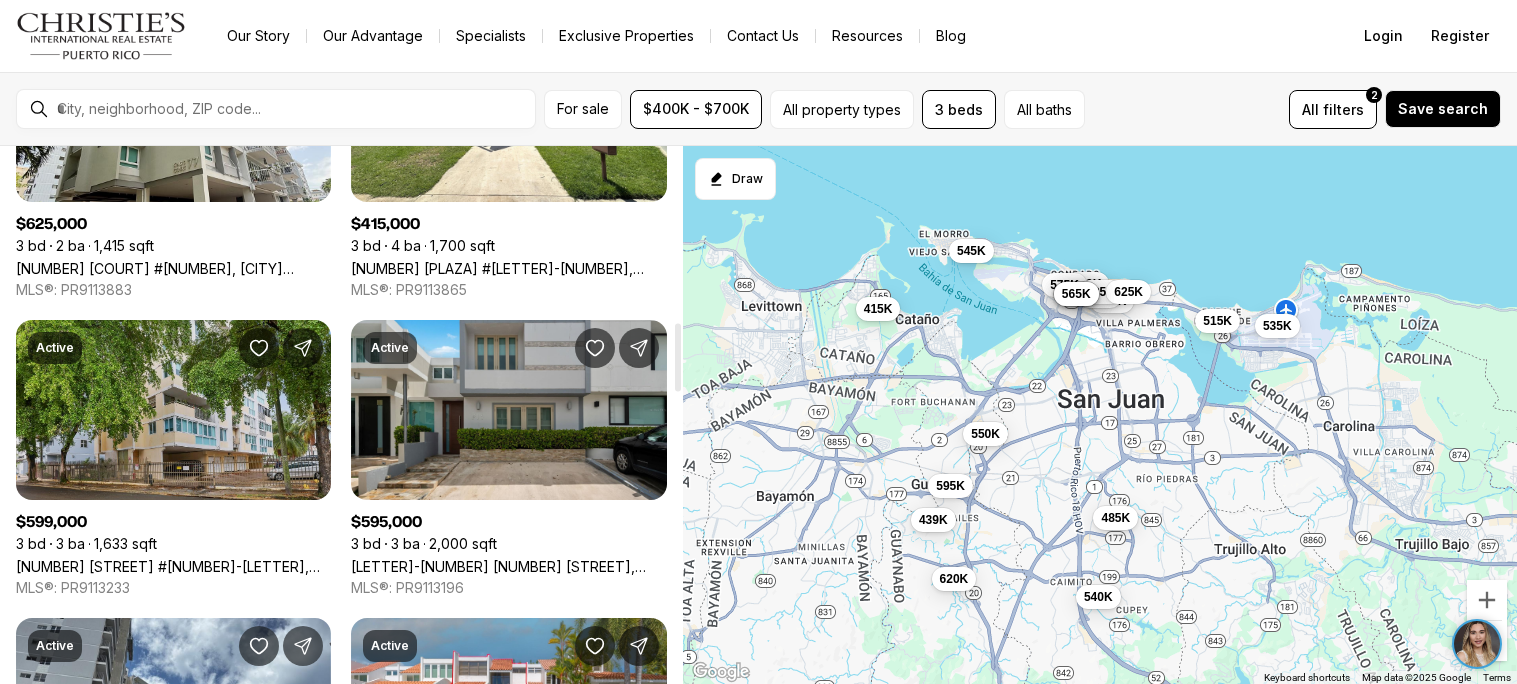 click on "1304 WILSON #7-S, SAN JUAN PR, 00907" at bounding box center [173, 566] 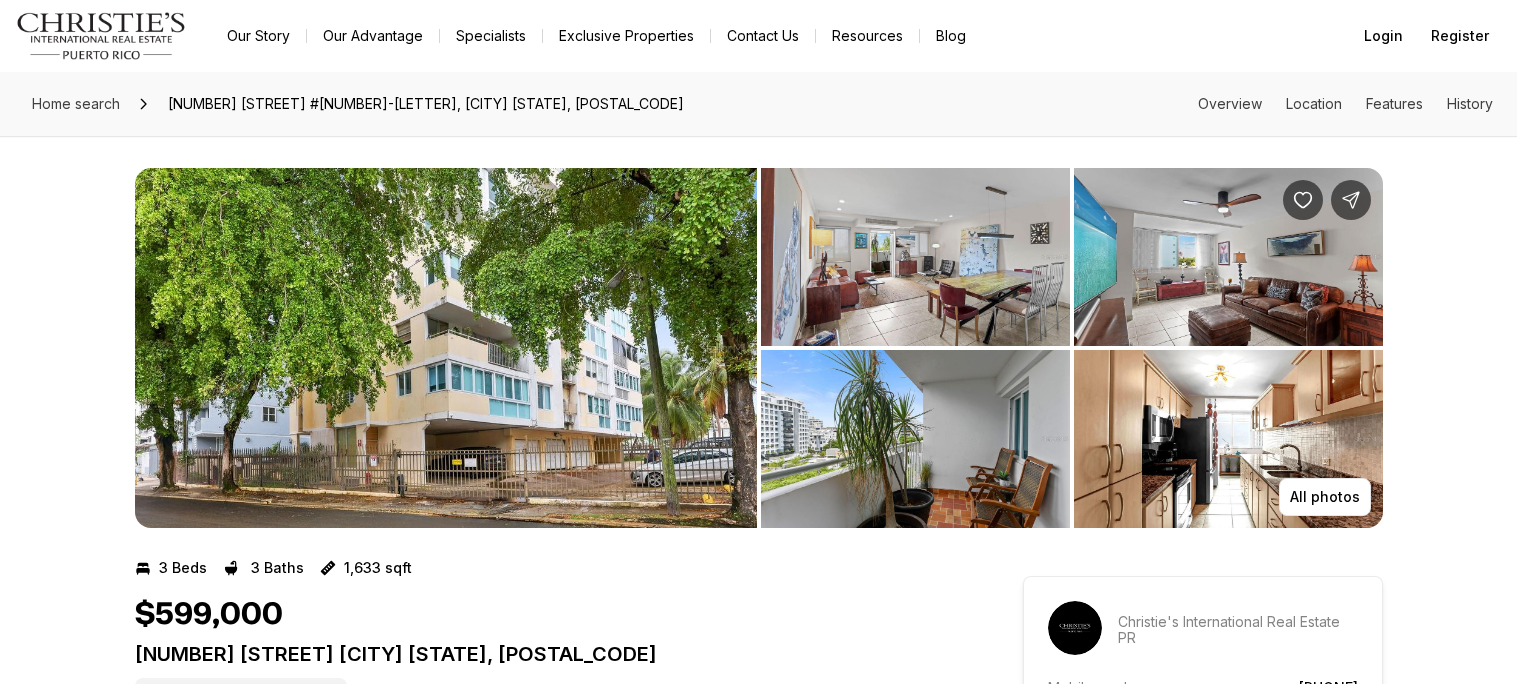 scroll, scrollTop: 0, scrollLeft: 0, axis: both 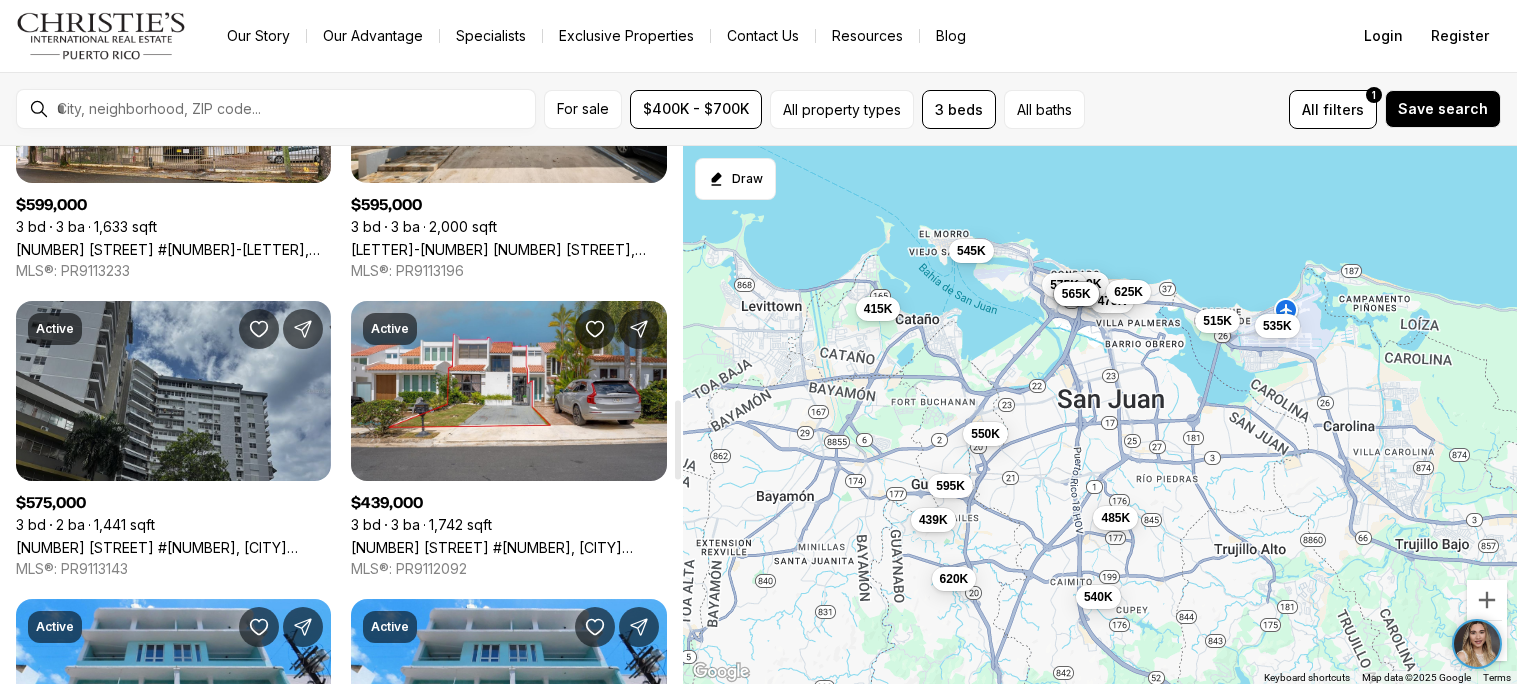 click on "2 CALLE MADRID #9E, SAN JUAN PR, 00907" at bounding box center (173, 547) 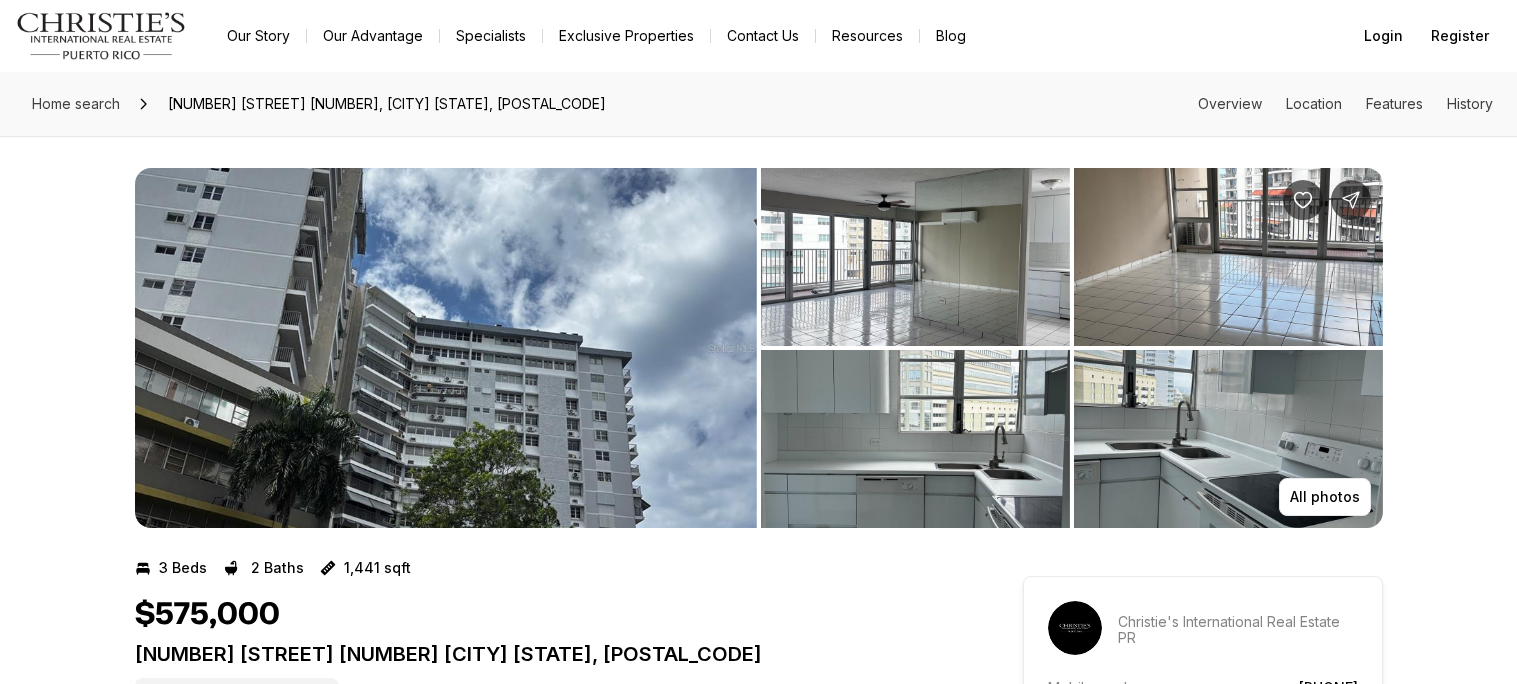 scroll, scrollTop: 0, scrollLeft: 0, axis: both 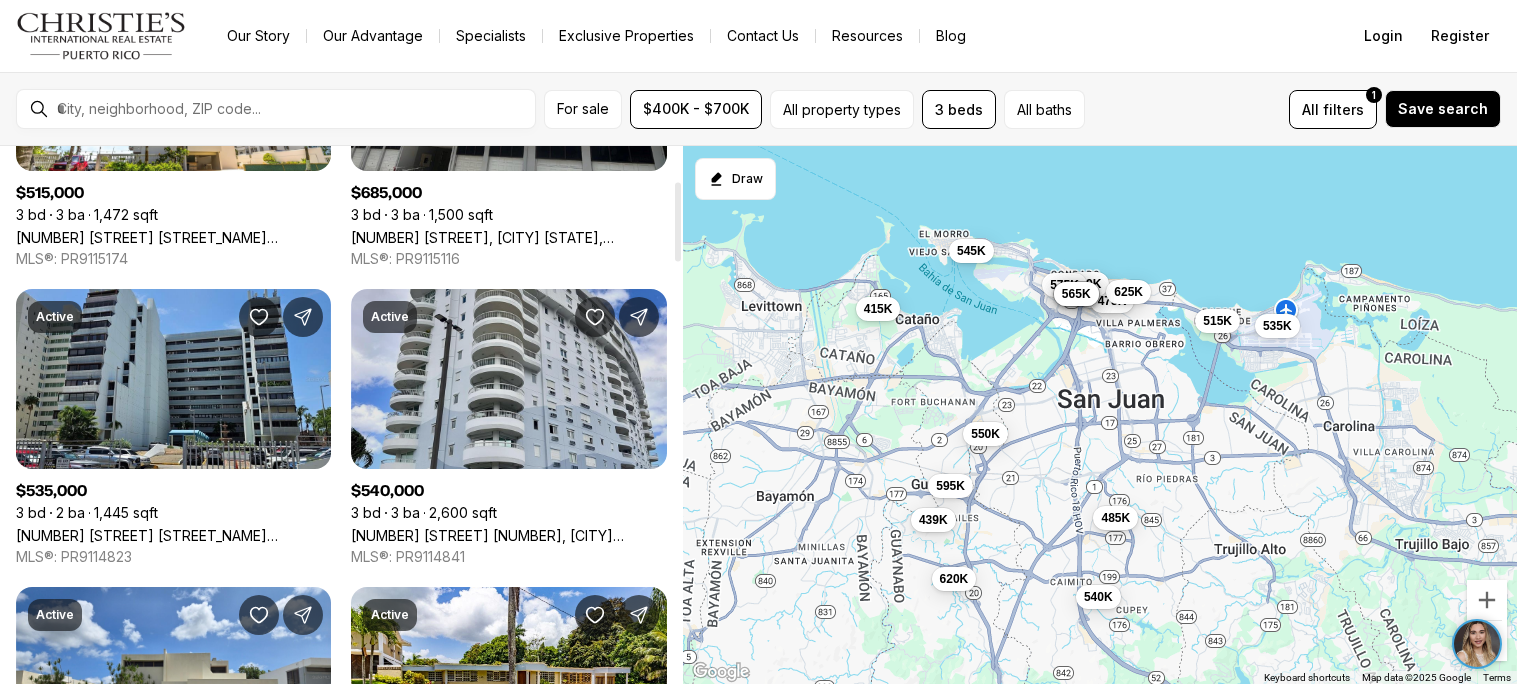 click on "[NUMBER] [STREET] #[NUMBER], [CITY] [STATE], [POSTAL_CODE]" at bounding box center (508, 535) 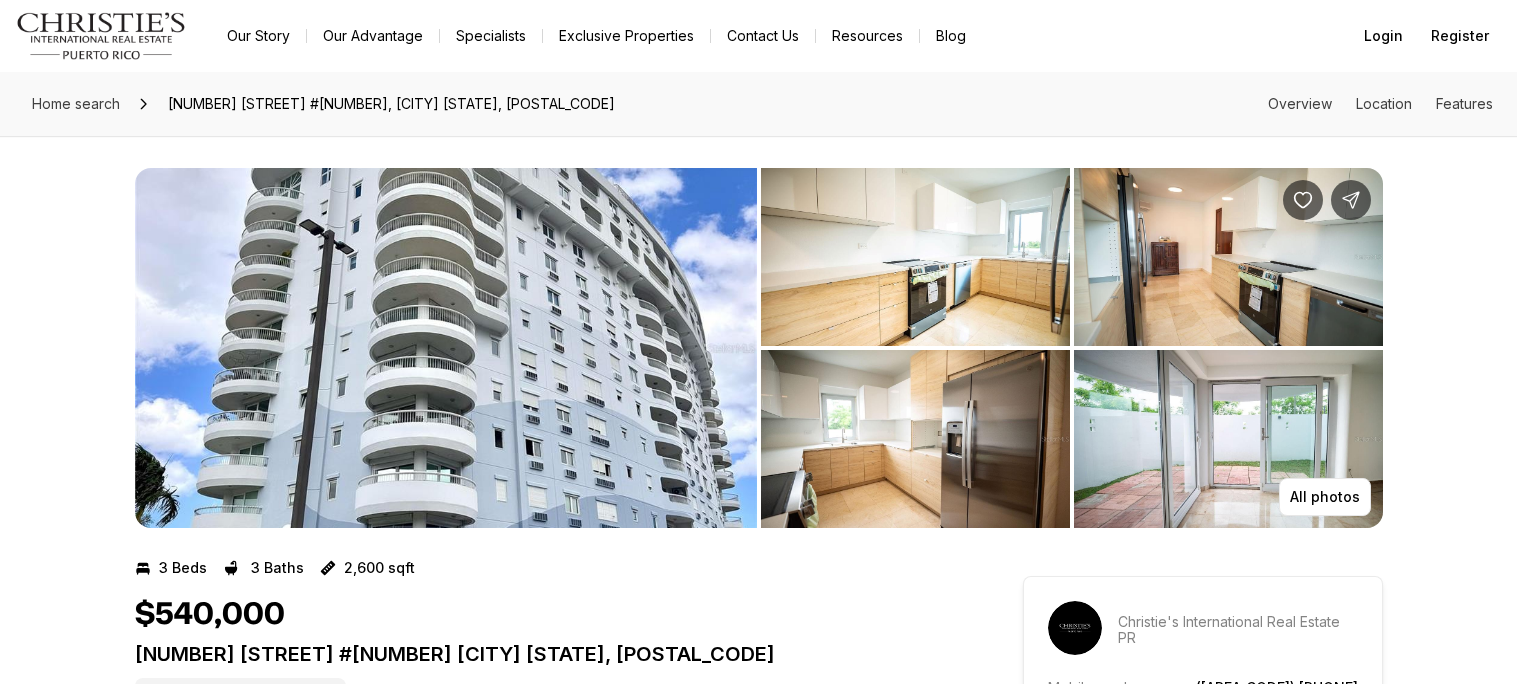 scroll, scrollTop: 0, scrollLeft: 0, axis: both 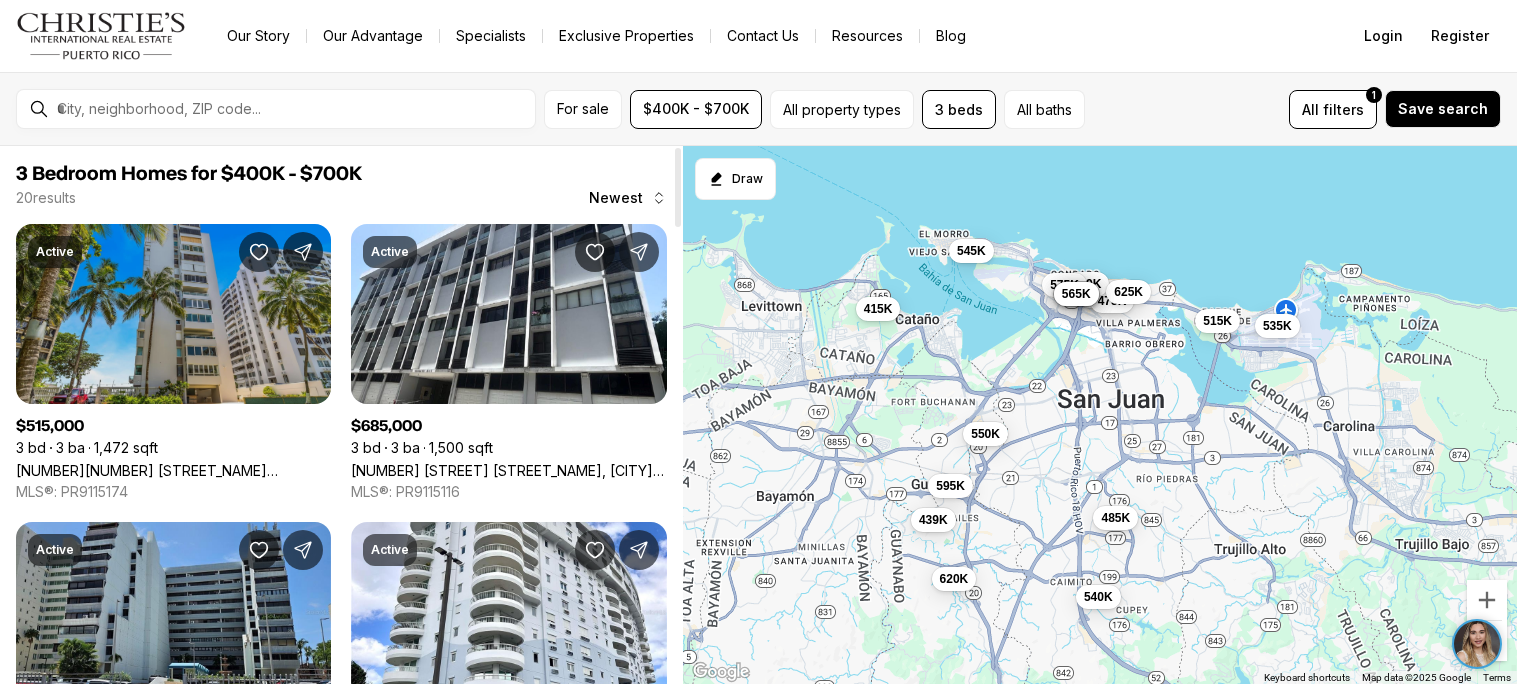 click on "[NUMBER][NUMBER] [STREET_NAME] [STREET_NAME] [STREET_NAME] [STREET_NAME] #[NUMBER][LETTER], [CITY] [STATE], [POSTAL_CODE]" at bounding box center [173, 470] 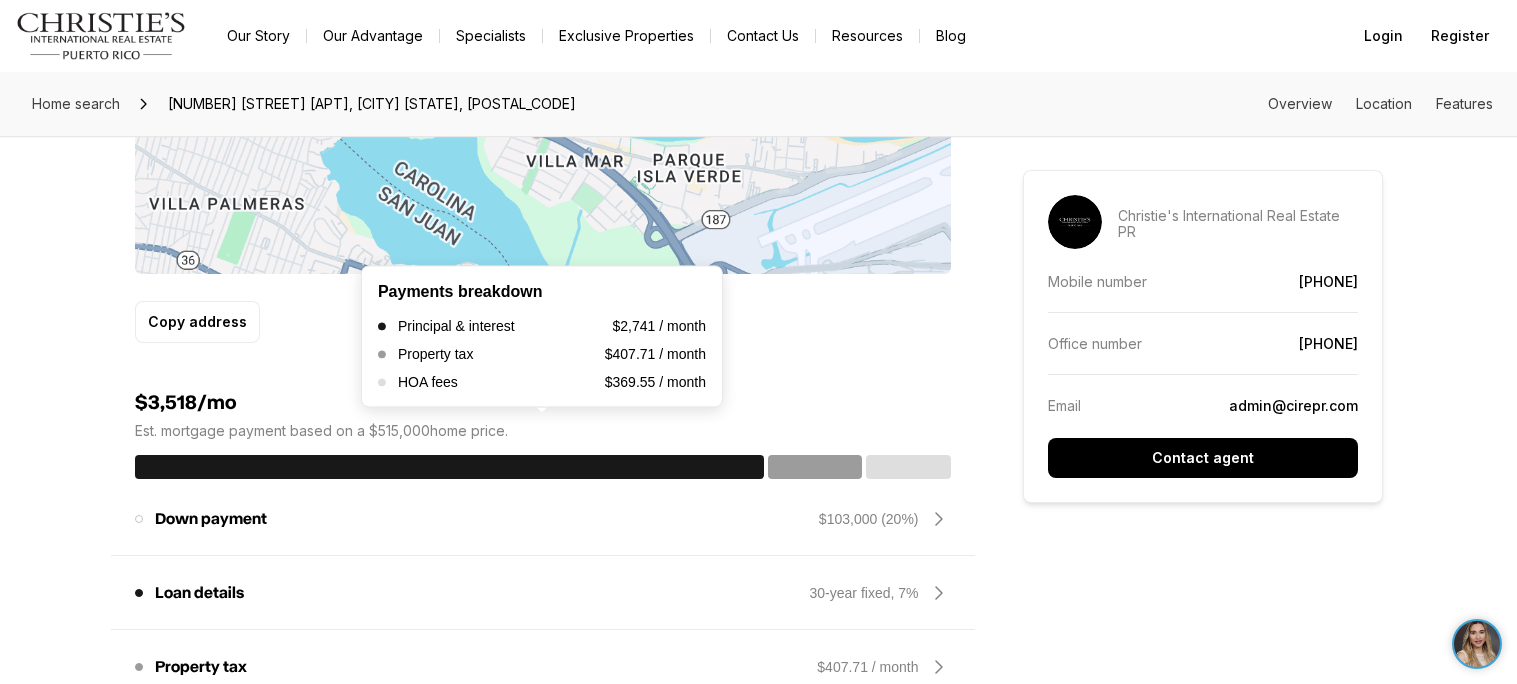 scroll, scrollTop: 0, scrollLeft: 0, axis: both 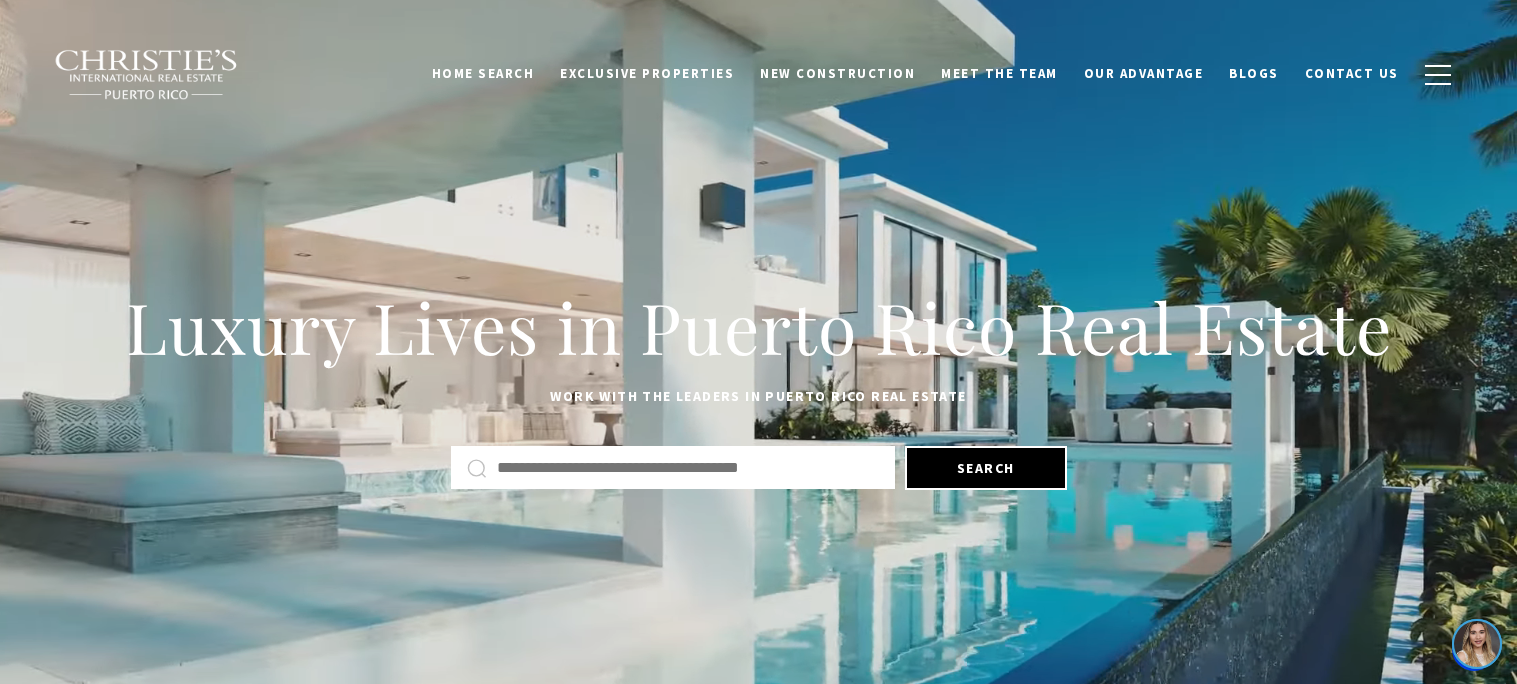 click at bounding box center [688, 468] 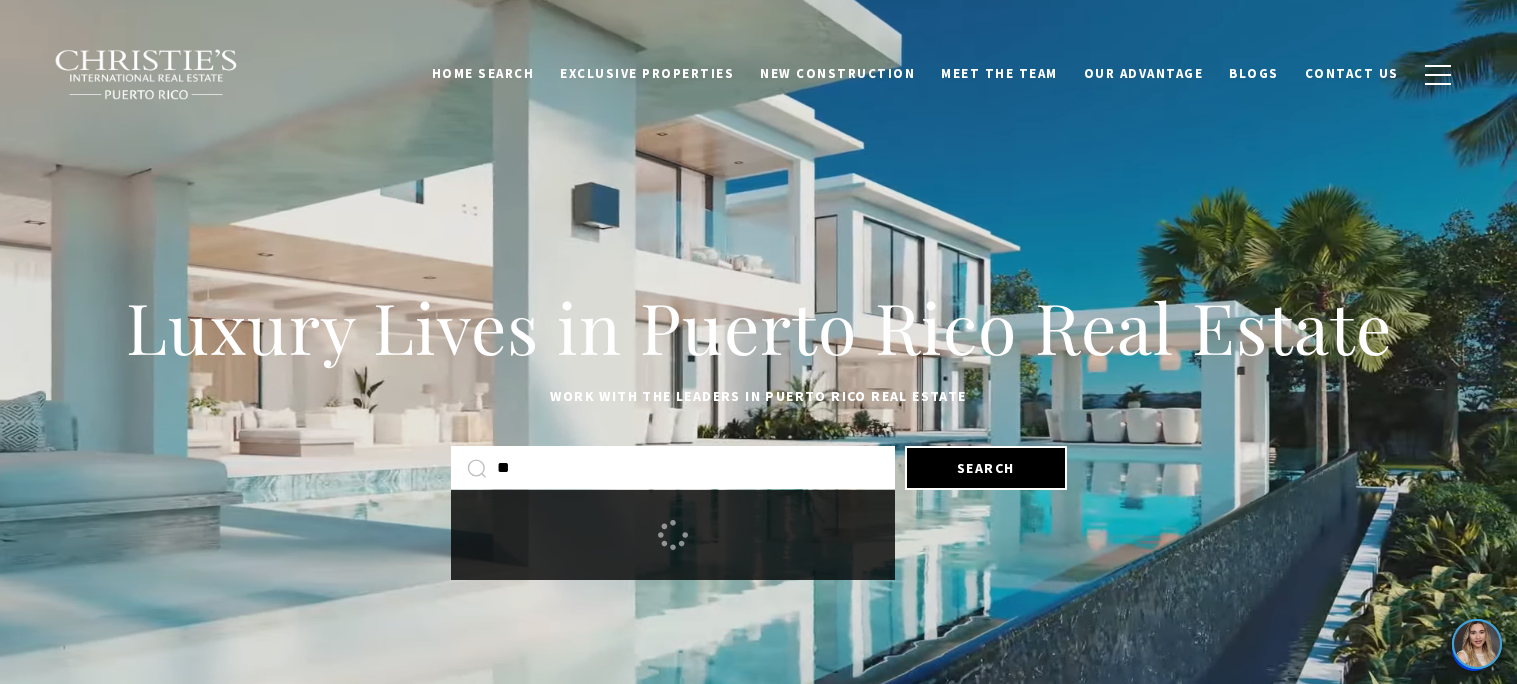 type on "***" 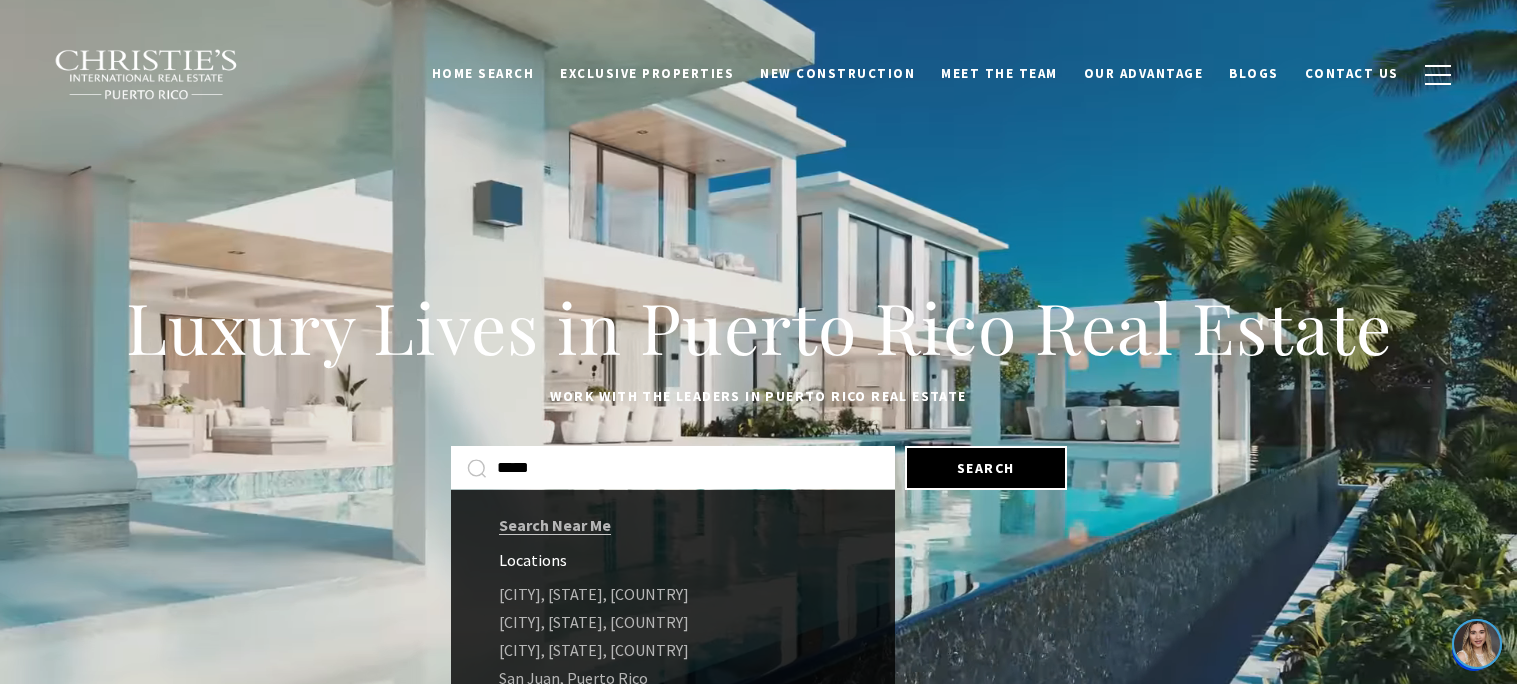 type on "*****" 